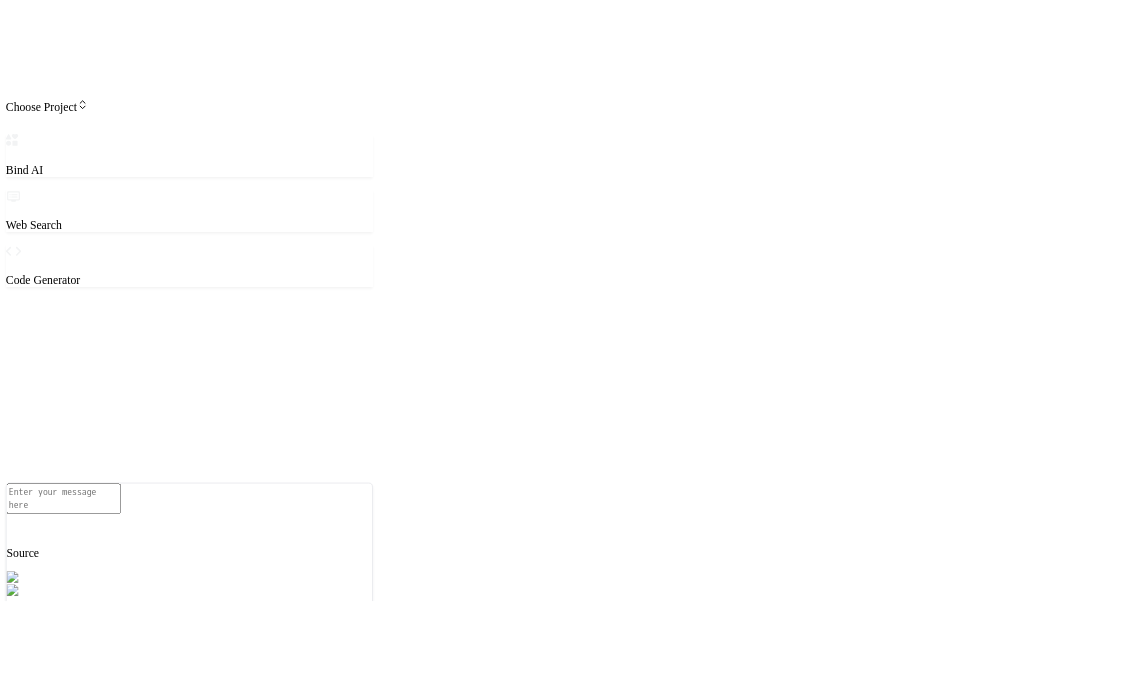 scroll, scrollTop: 0, scrollLeft: 0, axis: both 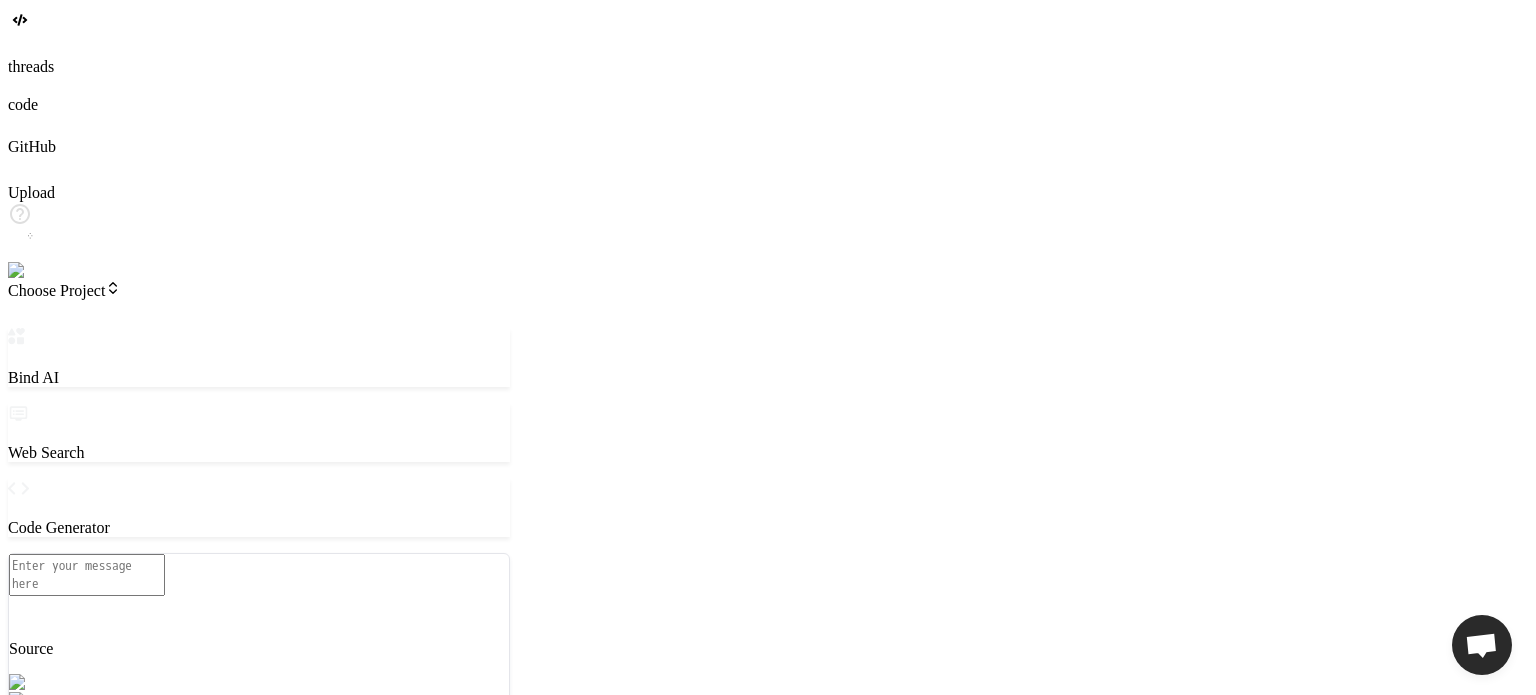 click on "Claude 4 S.." at bounding box center [259, 735] 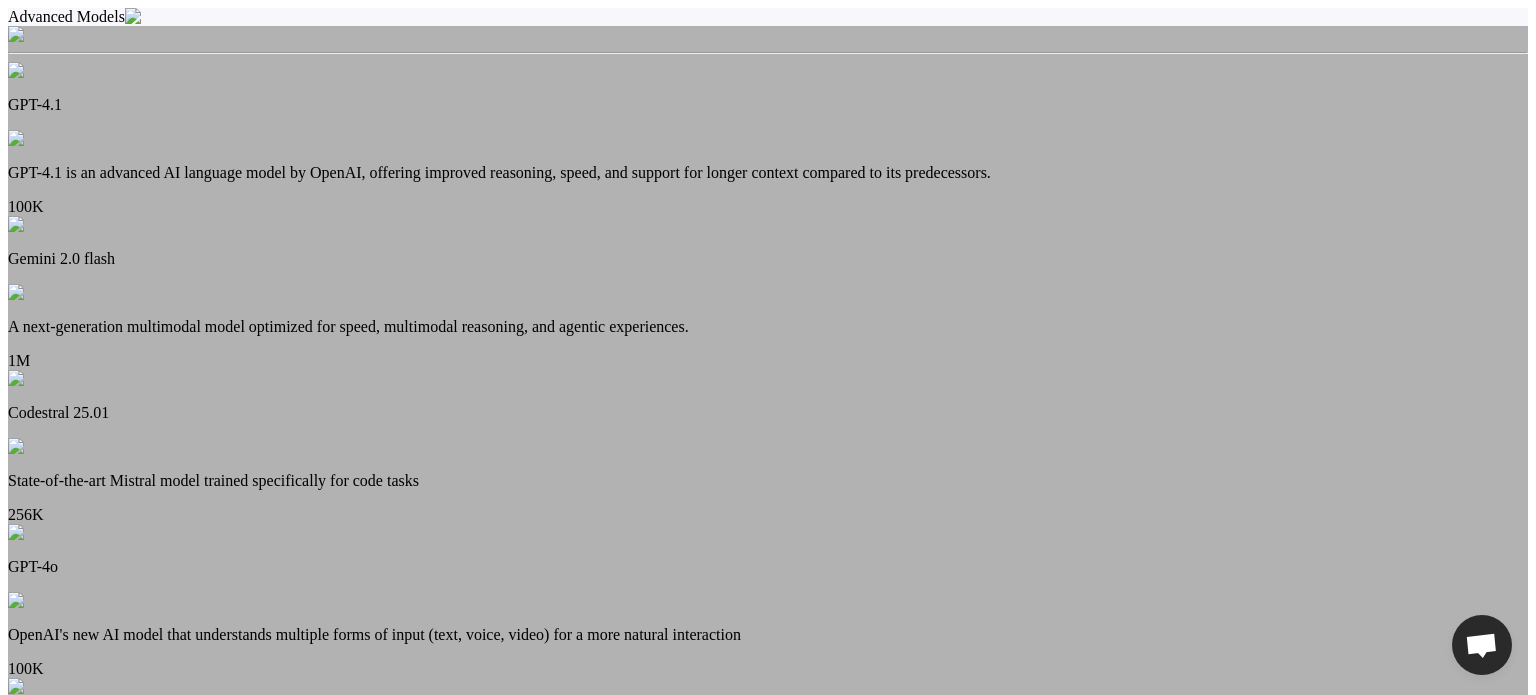 drag, startPoint x: 448, startPoint y: 519, endPoint x: 814, endPoint y: 456, distance: 371.38254 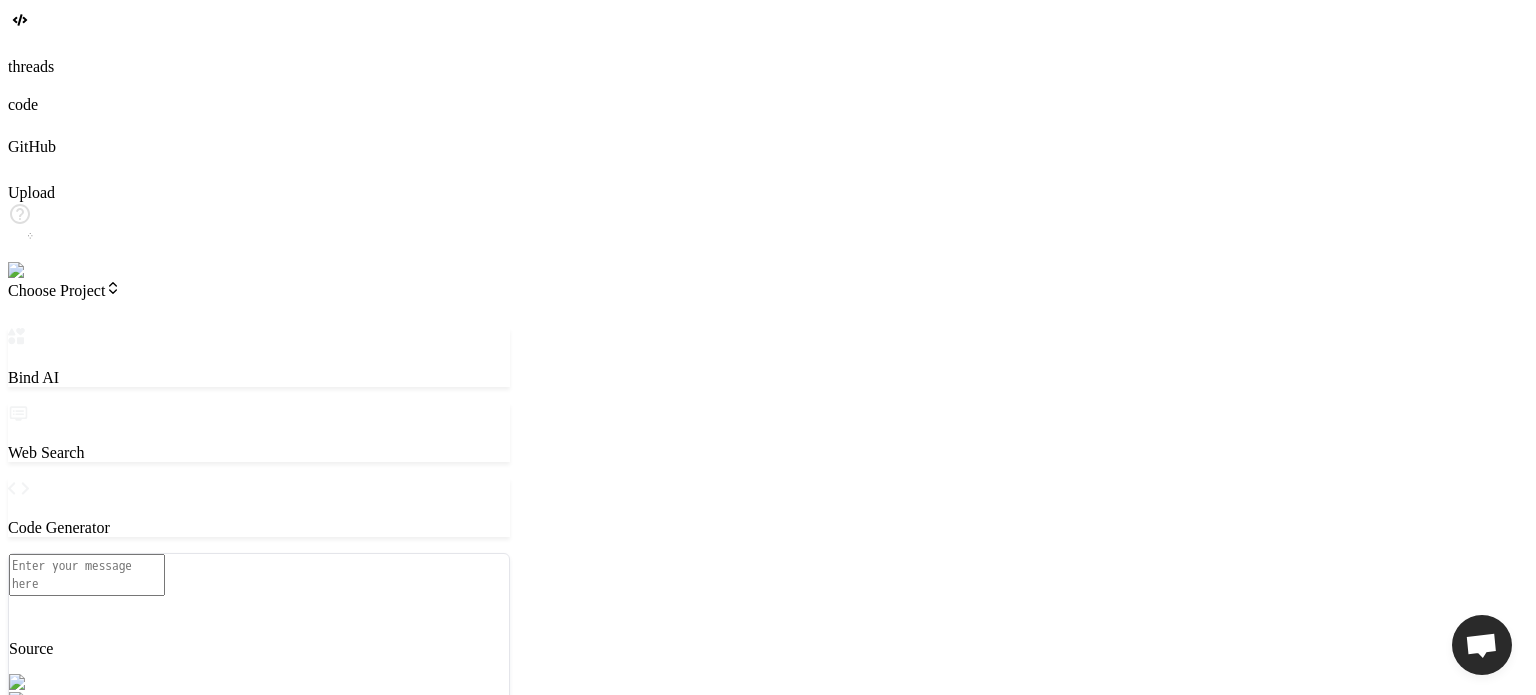 click on "Created with Pixso. Show preview Select a File to Begin Choose a file from the explorer to start editing. You can create a new file using the + button in the file explorer." at bounding box center (392, 1530) 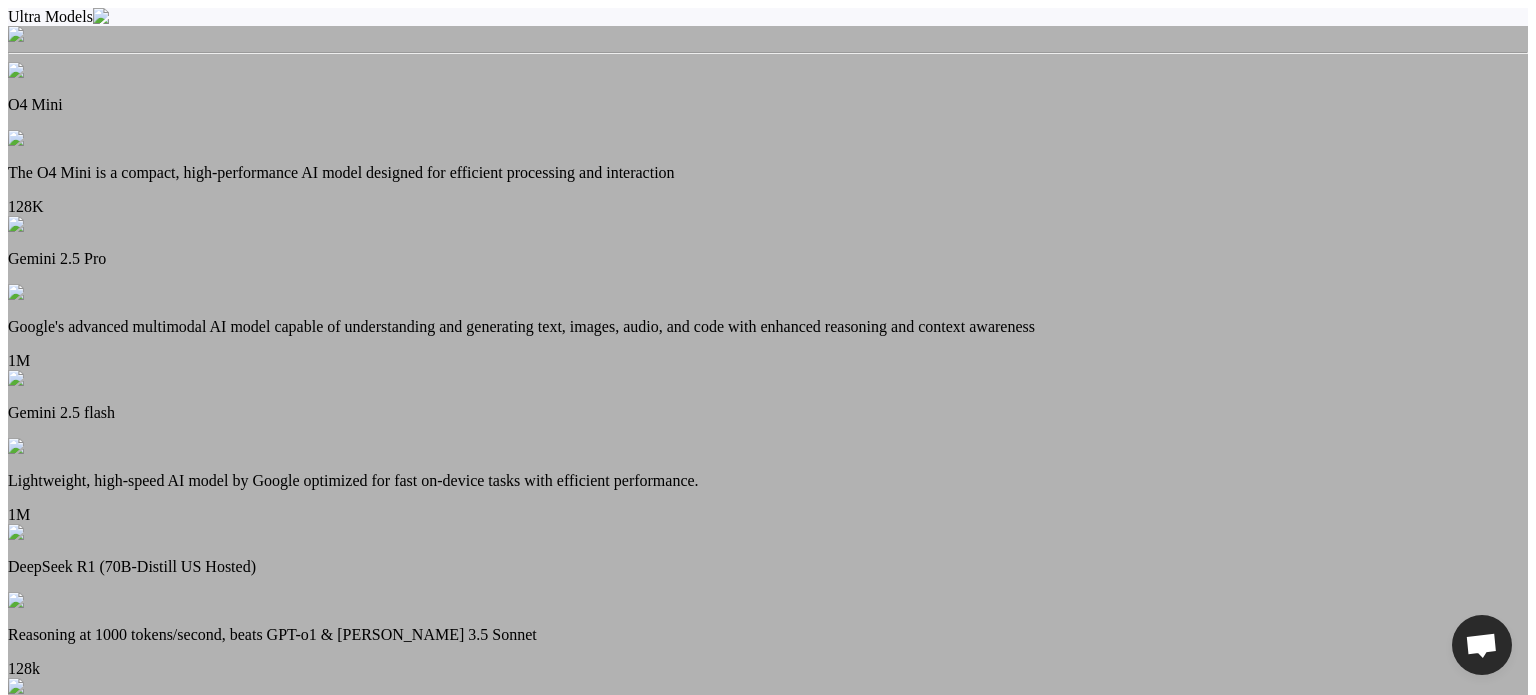click on "DeepSeek R1 (70B-Distill US Hosted) Reasoning at 1000 tokens/second, beats GPT-o1 & Claude 3.5 Sonnet 128k" at bounding box center [768, 601] 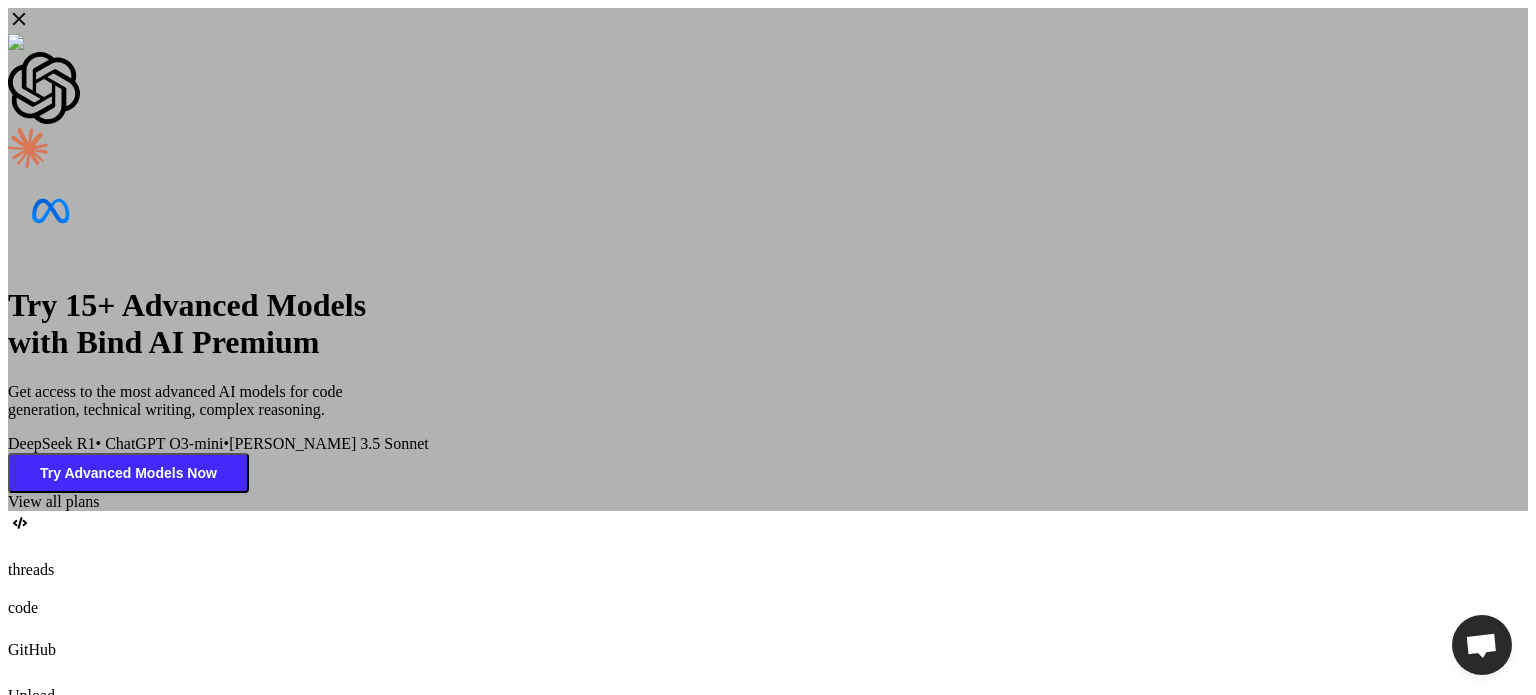 click on "Try 15+ Advanced Models with Bind AI Premium Get access to the most advanced AI models for code  generation, technical writing, complex reasoning. DeepSeek R1 •   ChatGPT O3-mini • Claude 3.5 Sonnet Try Advanced Models Now View all plans" at bounding box center [768, 259] 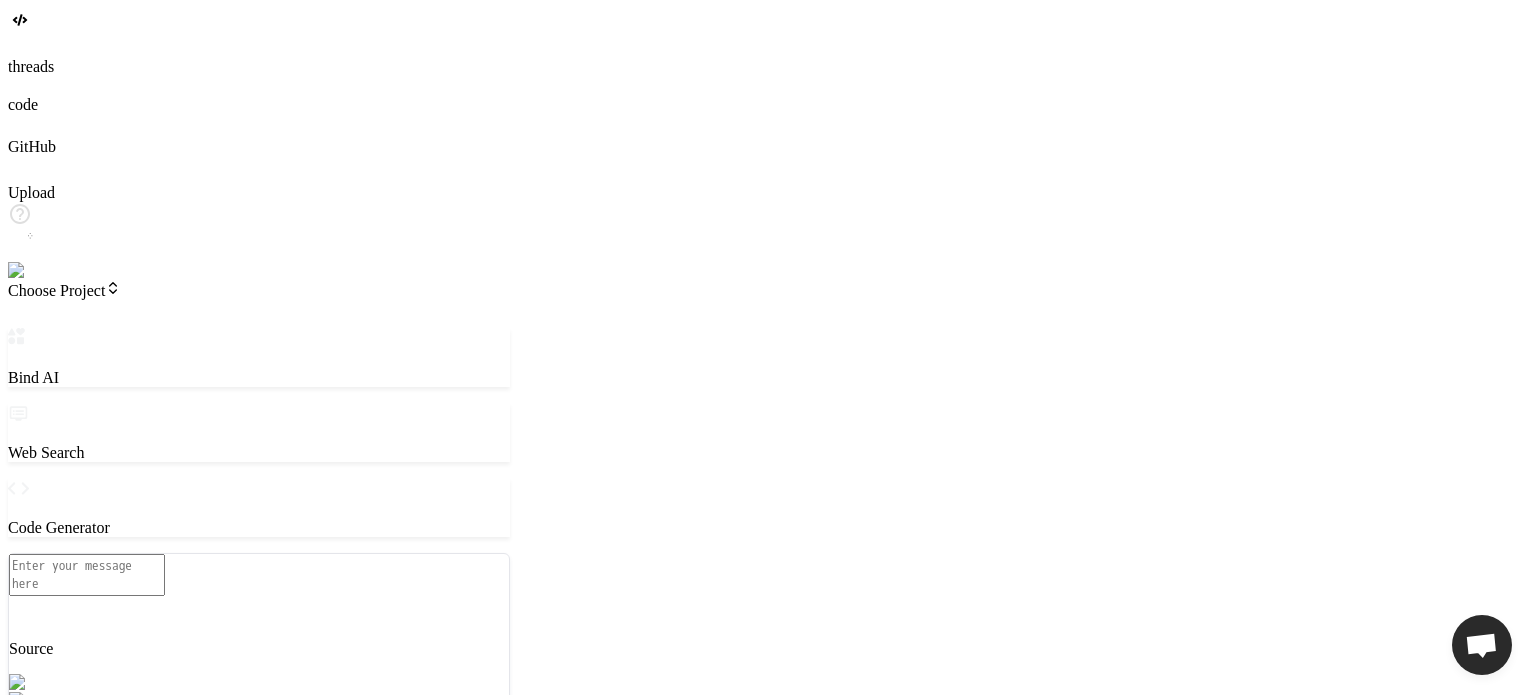 click on "[PERSON_NAME] 4 S.." at bounding box center [259, 735] 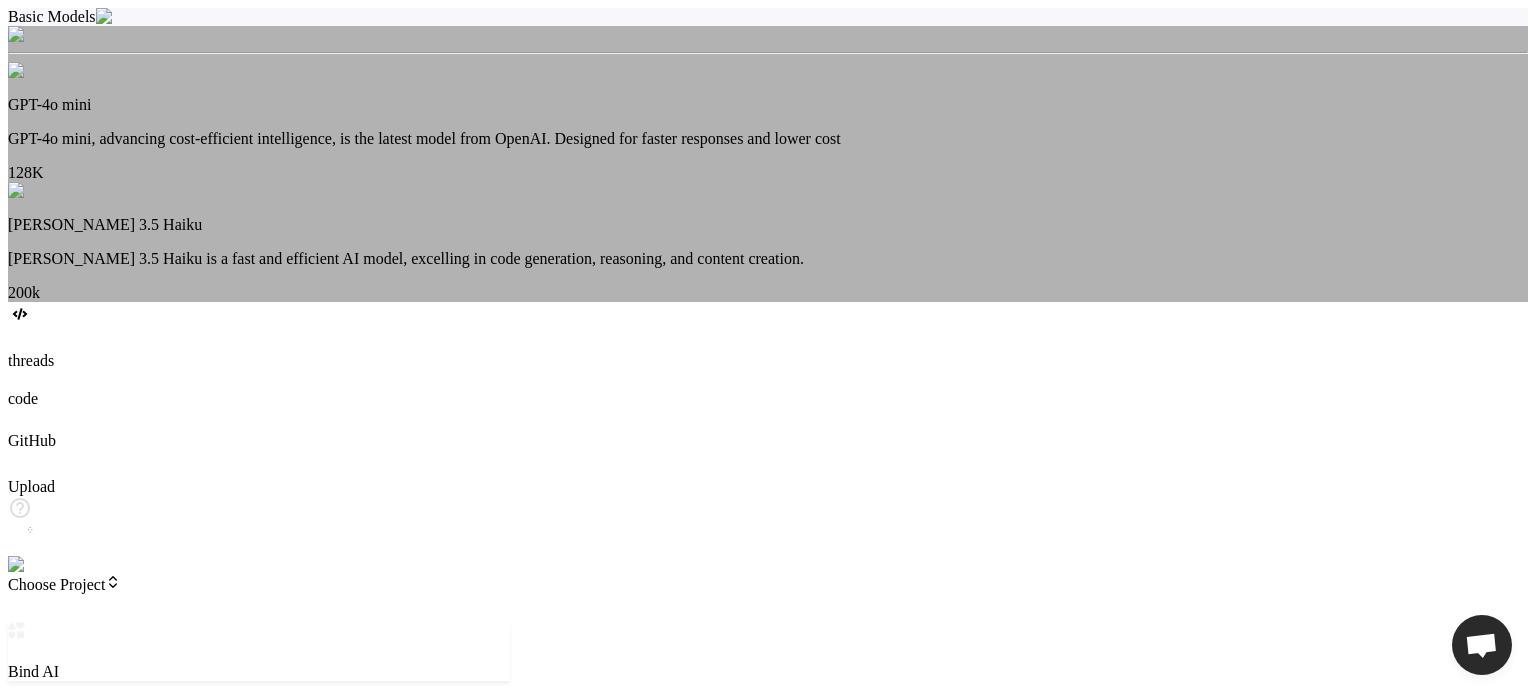click on "Claude 3.5 Haiku is a fast and efficient AI model, excelling in code generation, reasoning, and content creation." at bounding box center (768, 259) 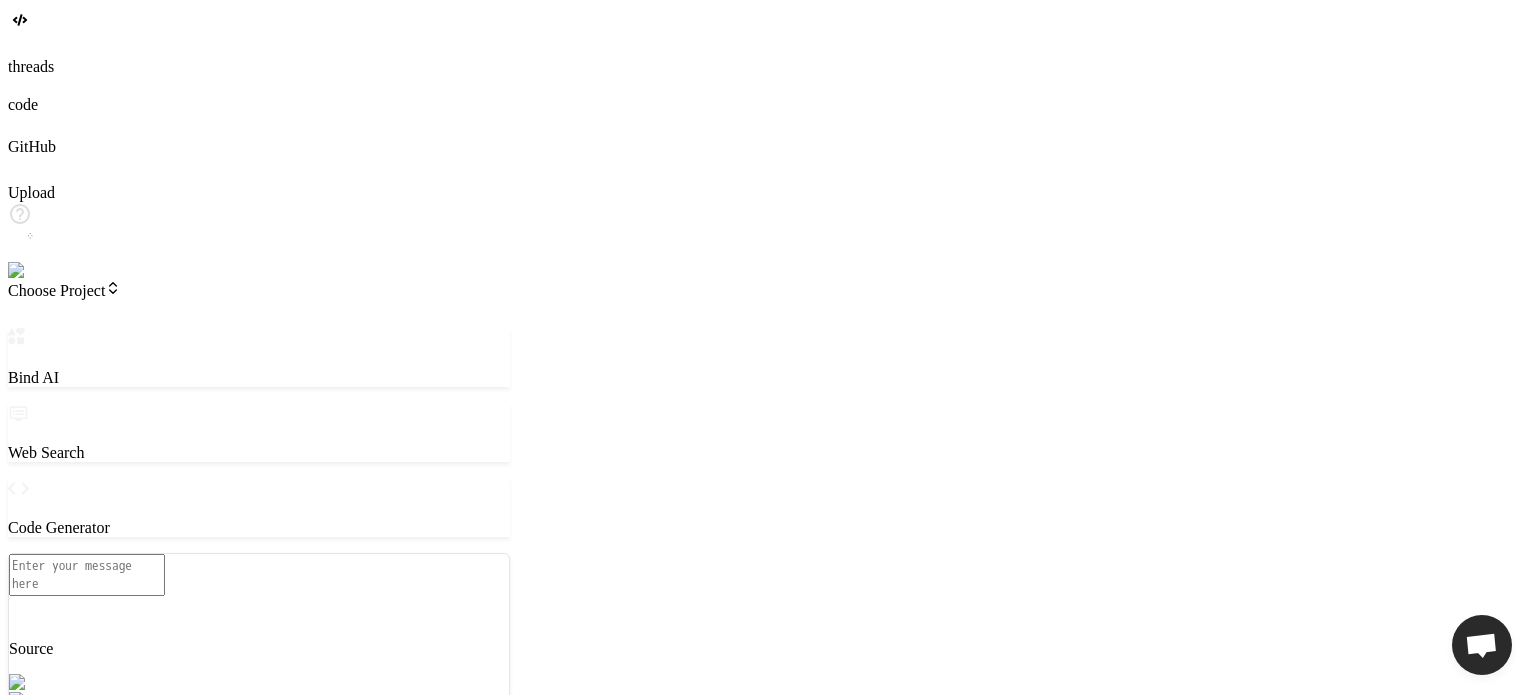 click at bounding box center [87, 575] 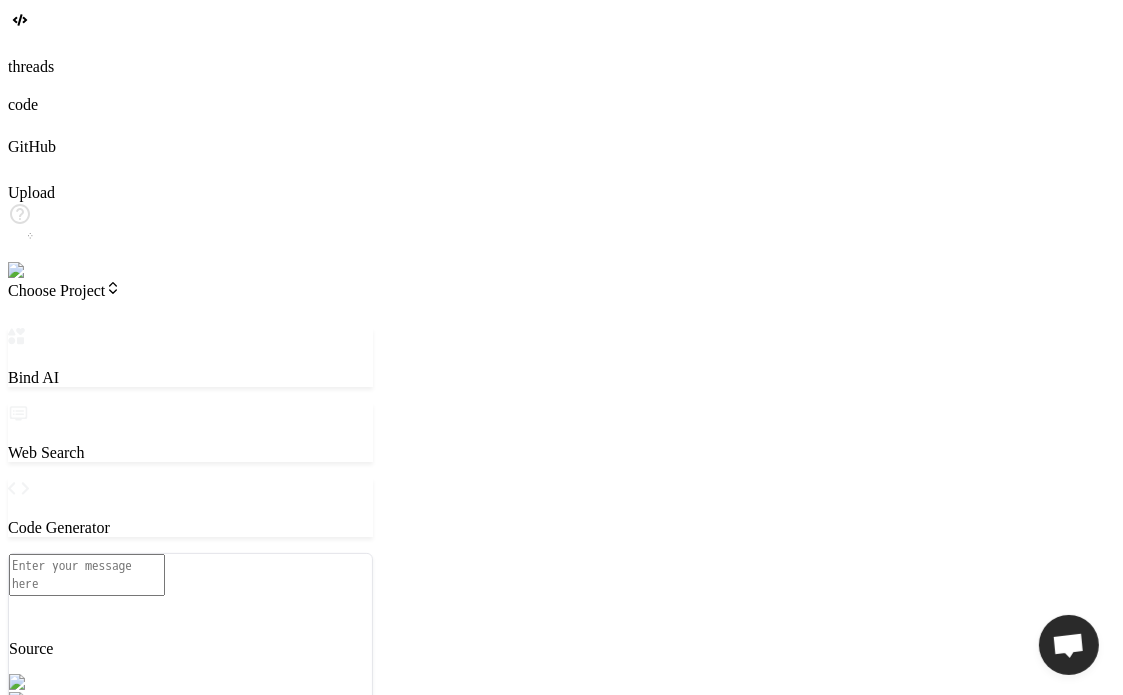 drag, startPoint x: 409, startPoint y: 424, endPoint x: 552, endPoint y: 394, distance: 146.11298 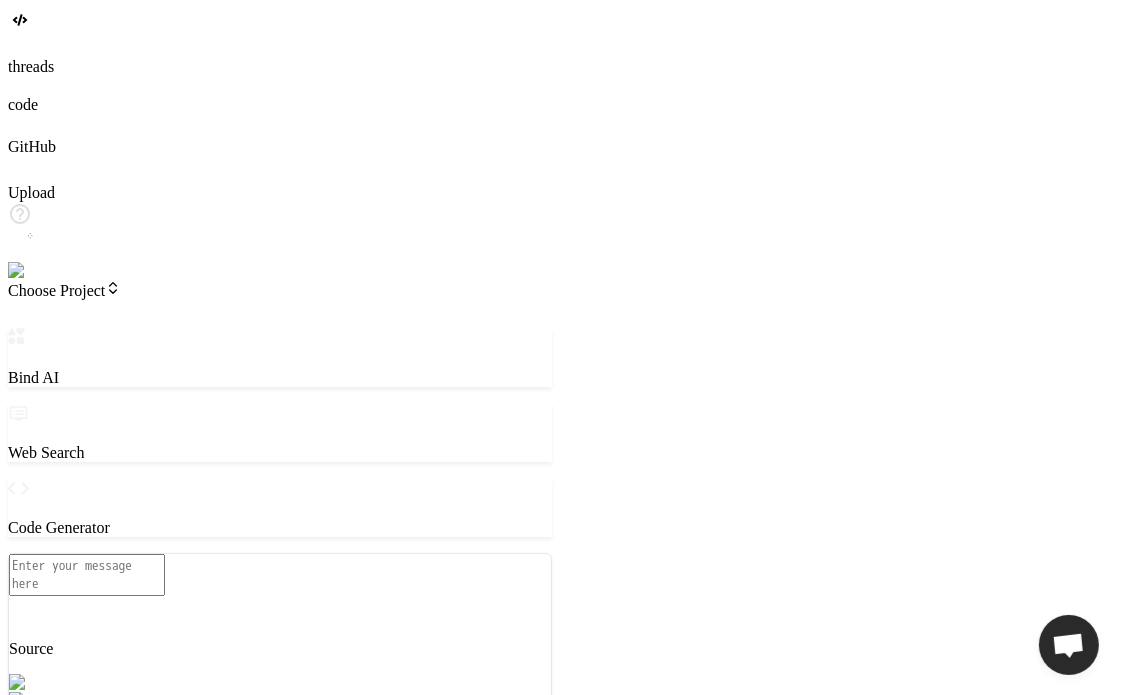 click on "Claude 4 S.." at bounding box center [280, 735] 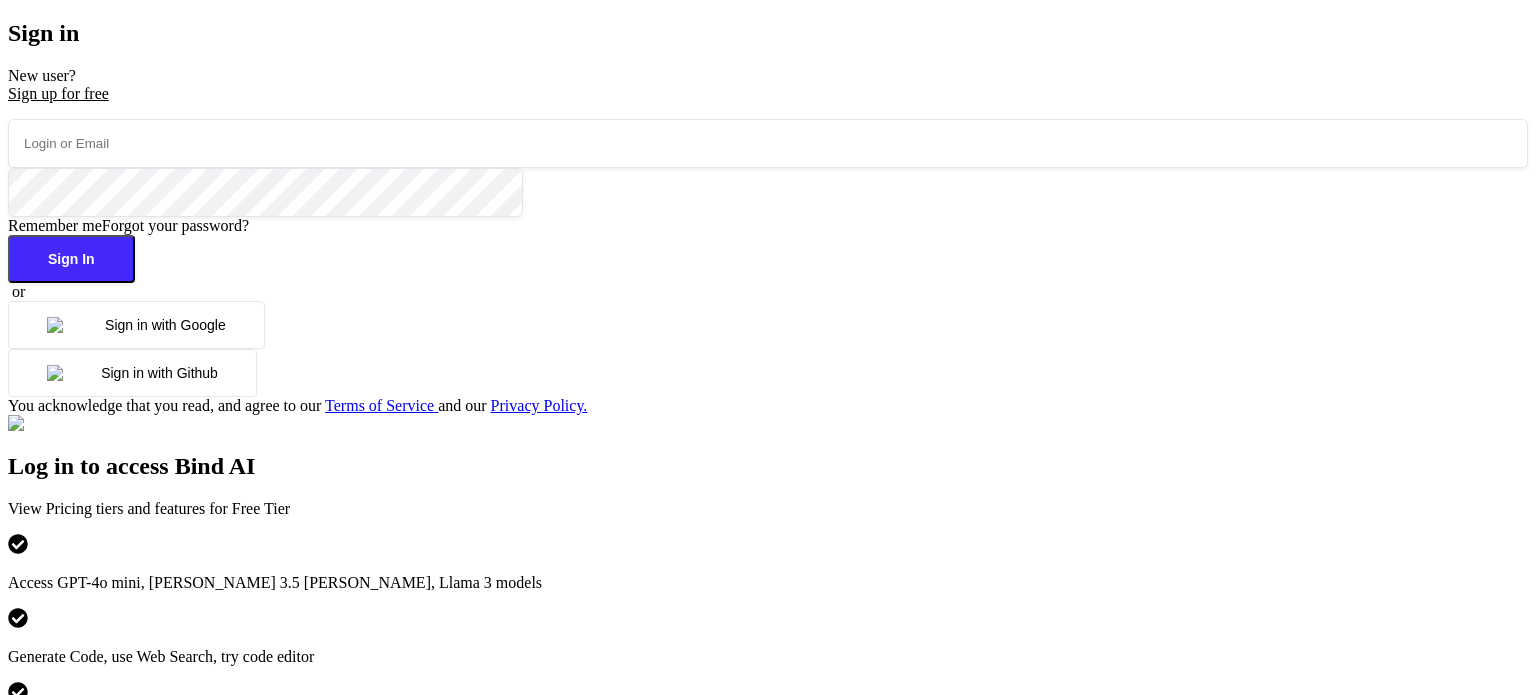 scroll, scrollTop: 0, scrollLeft: 0, axis: both 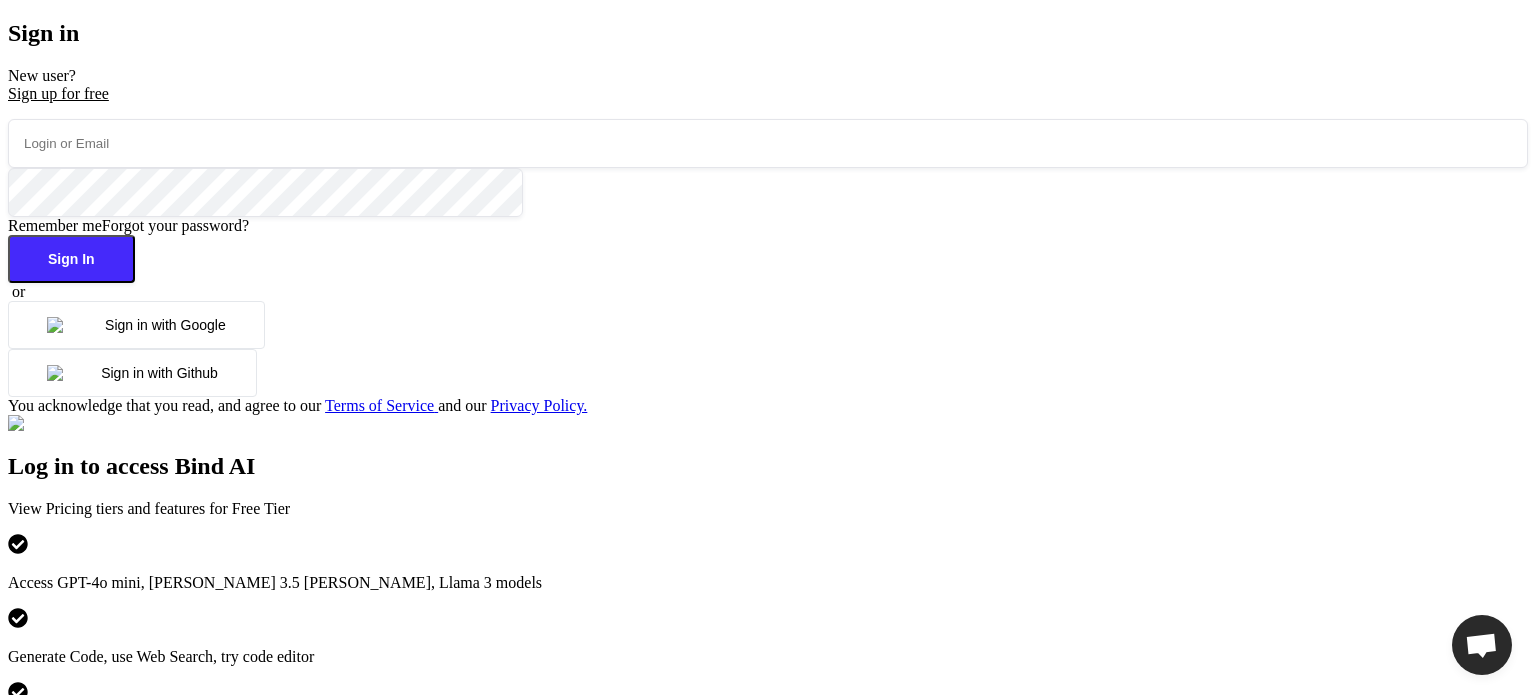 click at bounding box center (768, 143) 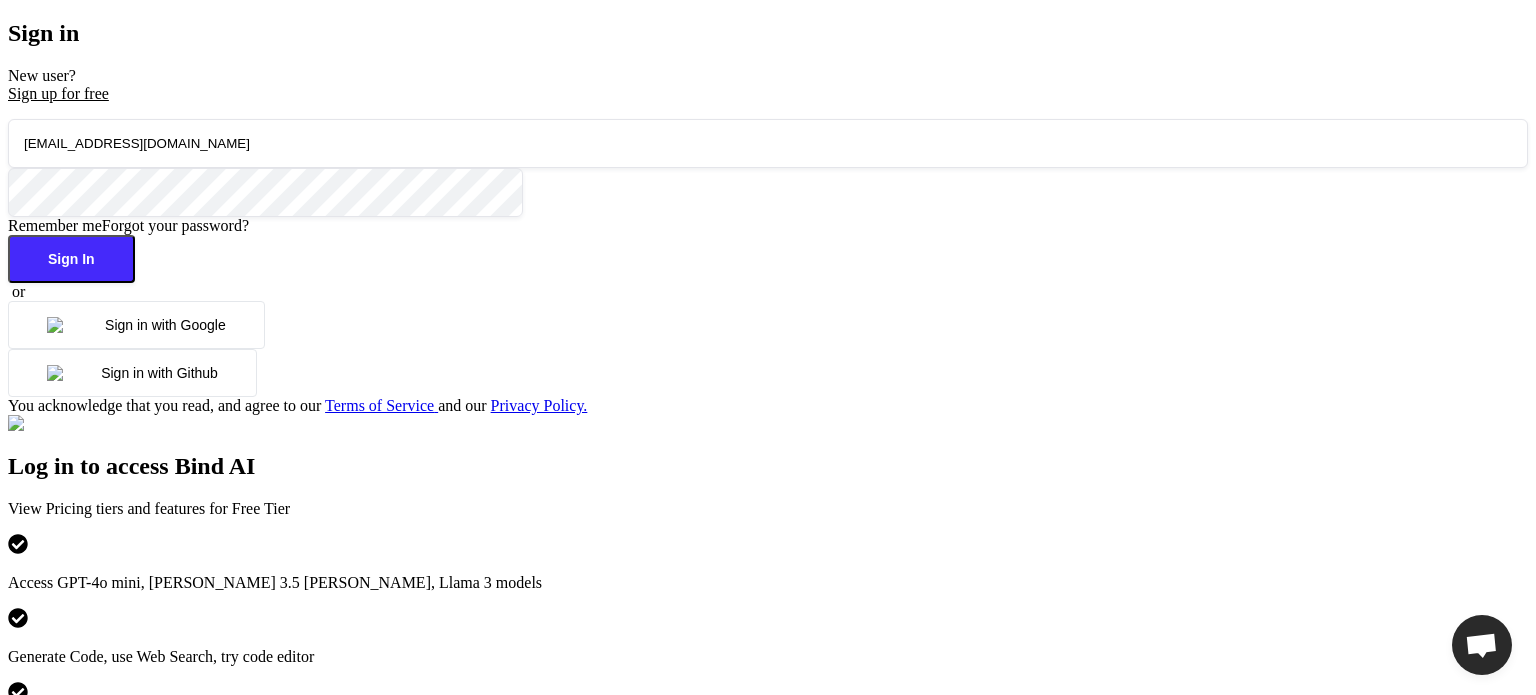 type on "testbindtest124@mailinator.com" 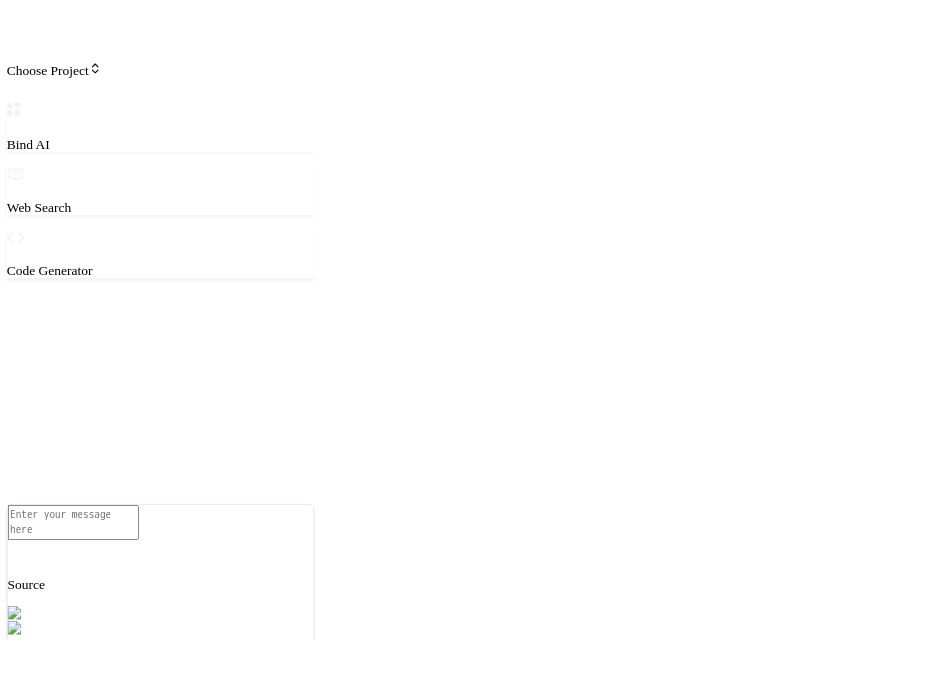 scroll, scrollTop: 0, scrollLeft: 0, axis: both 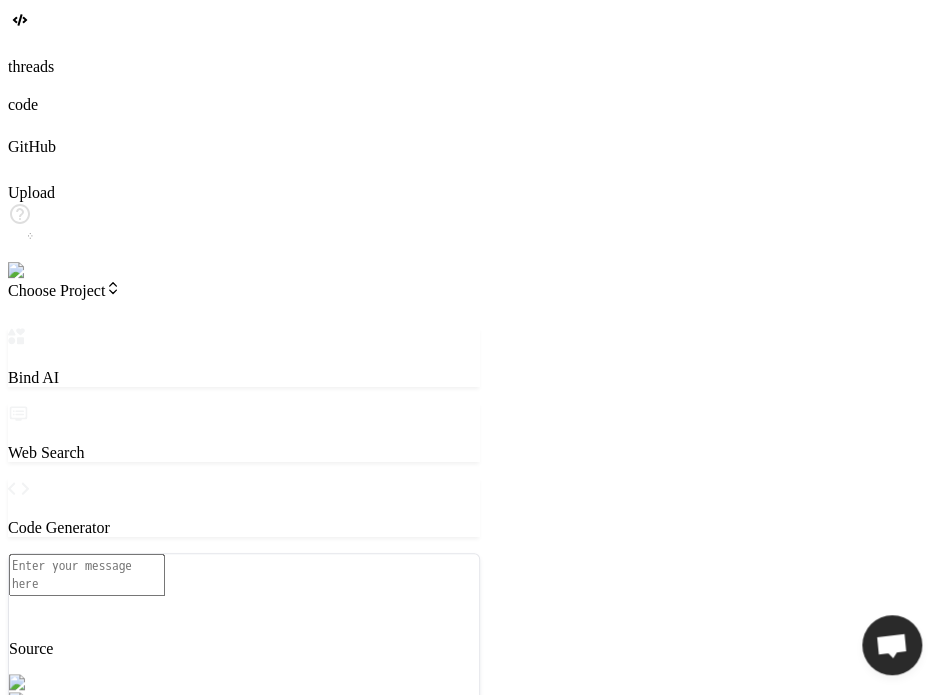 drag, startPoint x: 352, startPoint y: 483, endPoint x: 501, endPoint y: 471, distance: 149.48244 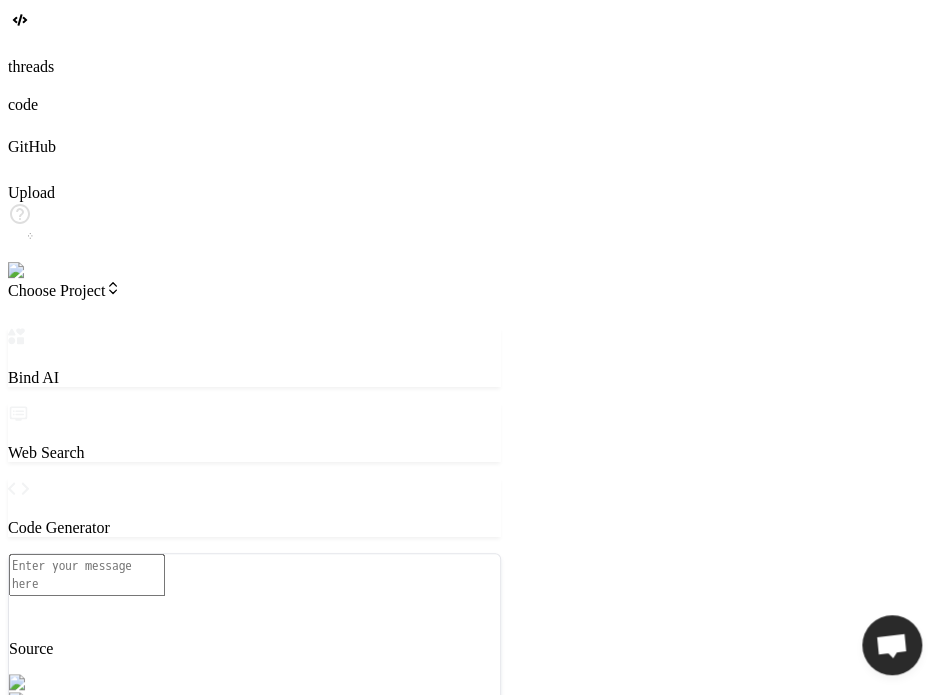 click on "[PERSON_NAME] 4 S.." at bounding box center (254, 735) 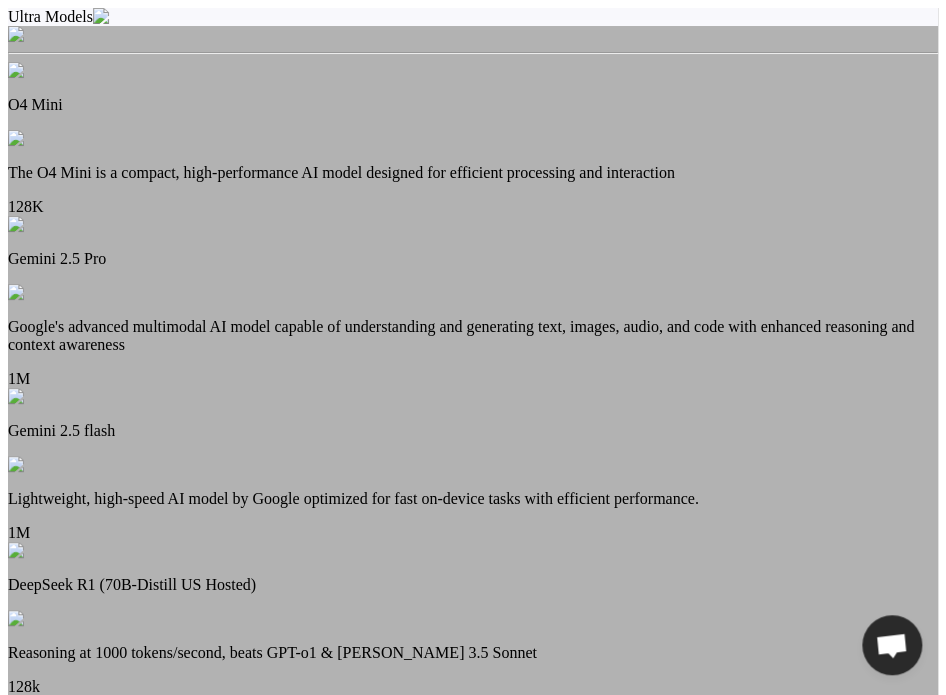 click on "Google's advanced multimodal AI model capable of understanding and generating text, images, audio, and code with enhanced reasoning and context awareness" at bounding box center [473, 336] 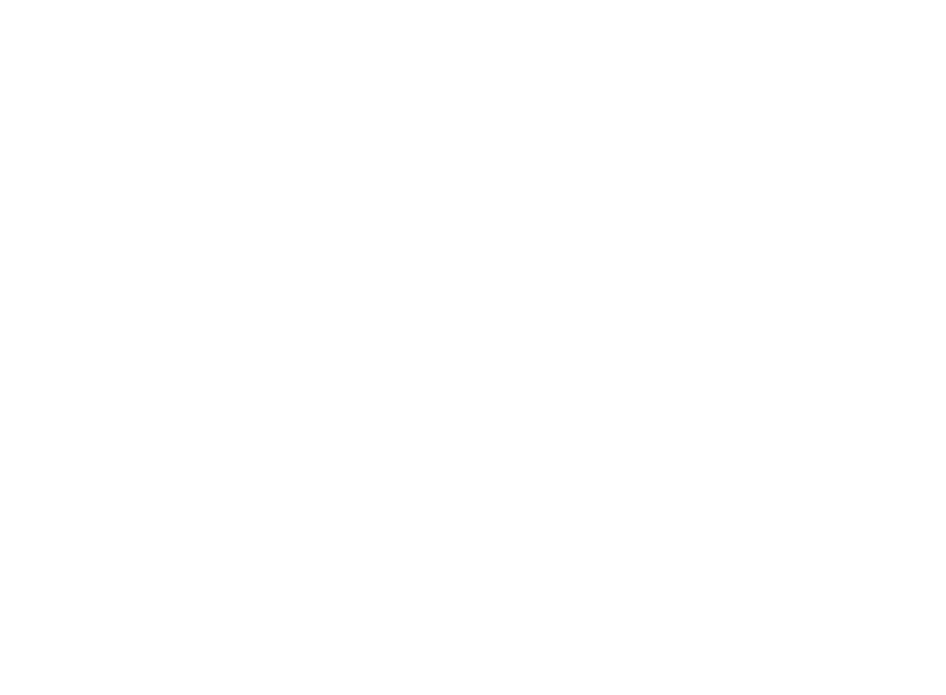 scroll, scrollTop: 0, scrollLeft: 0, axis: both 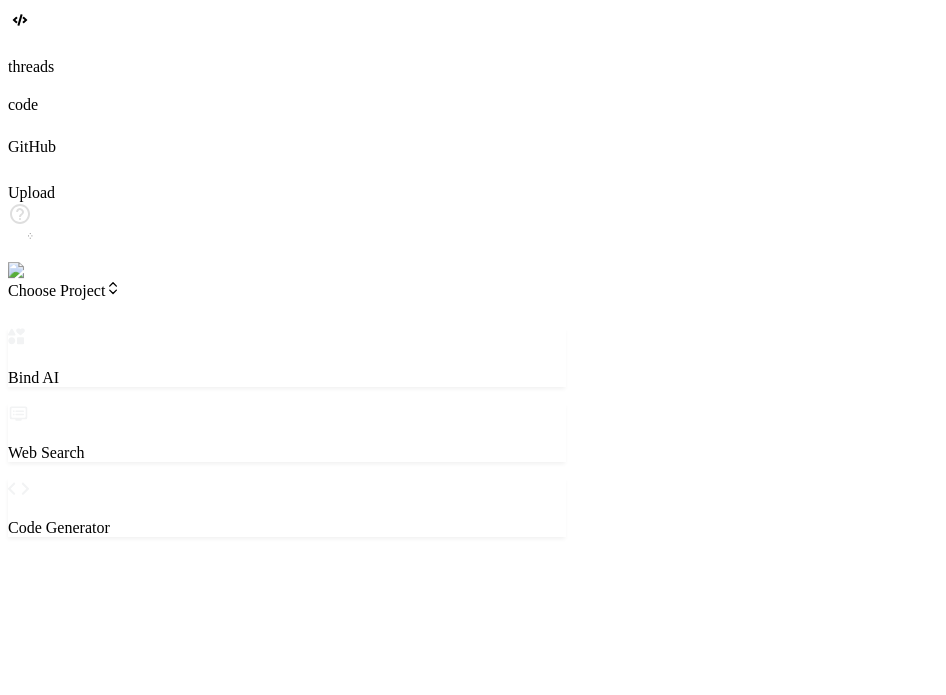 drag, startPoint x: 352, startPoint y: 370, endPoint x: 582, endPoint y: 346, distance: 231.24878 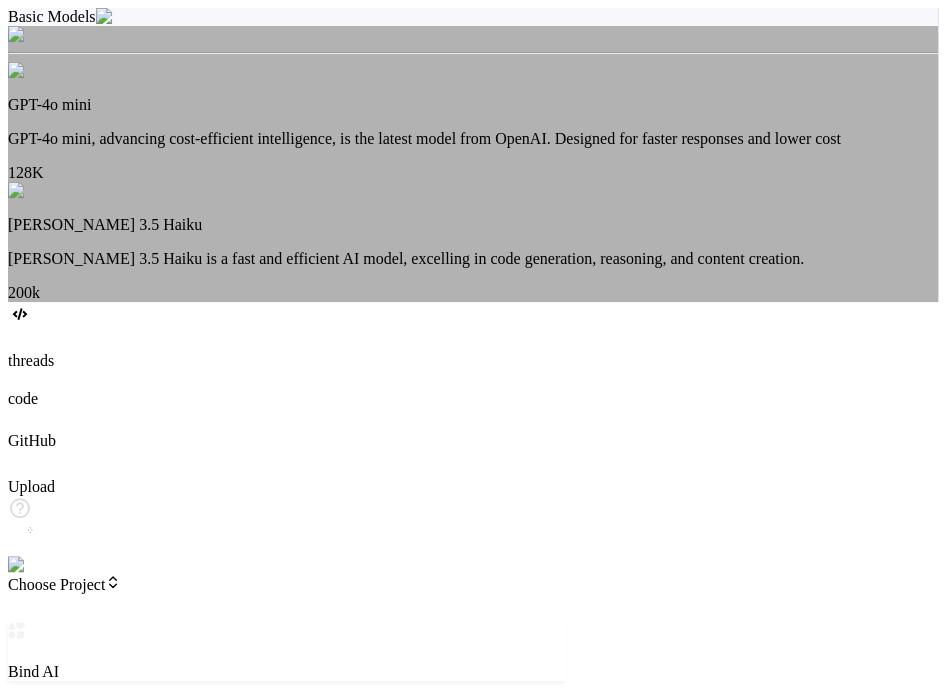click on "Basic Models GPT-4o mini GPT-4o mini, advancing cost-efficient intelligence, is the latest model from OpenAI. Designed for faster responses and lower cost 128K  Claude 3.5 Haiku Claude 3.5 Haiku is a fast and efficient AI model, excelling in code generation, reasoning, and content creation. 200k" at bounding box center (473, 155) 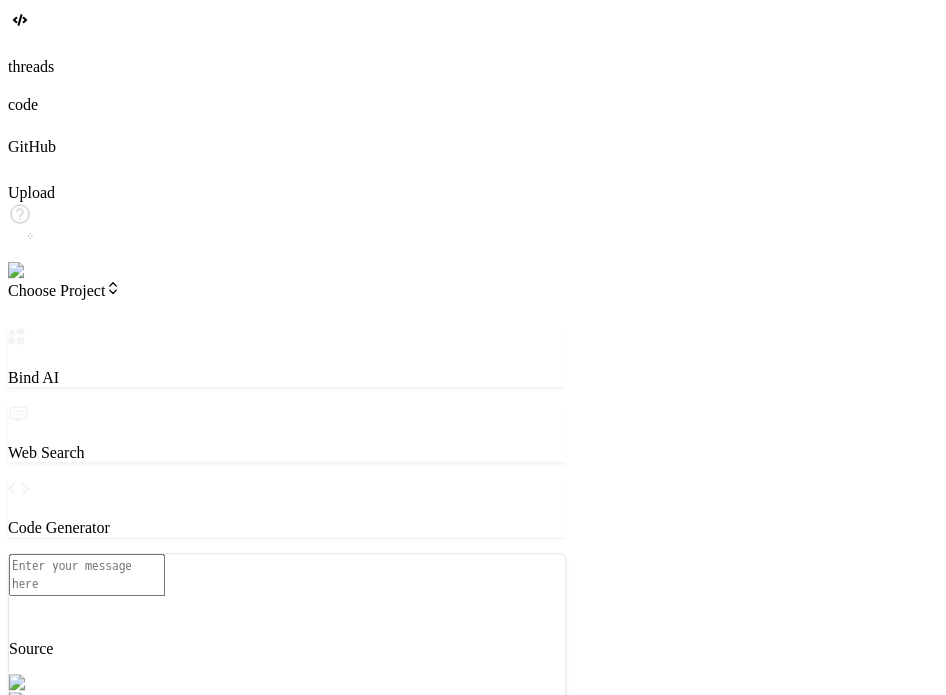 click on "Gemini 2.5.." at bounding box center (287, 718) 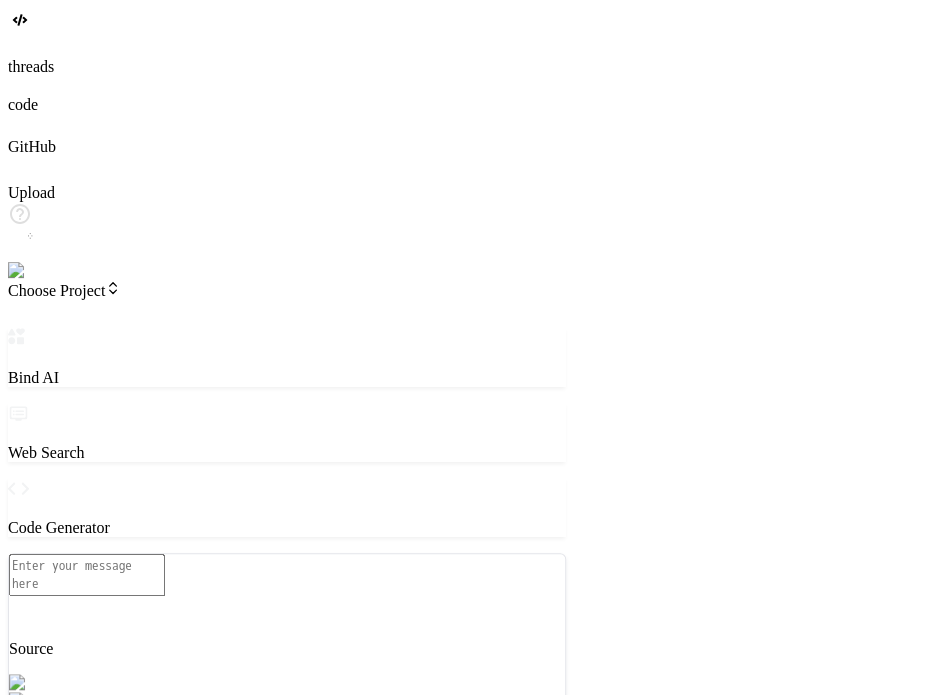 click on "(e.g. DeepSeek R1, O3-mini)" at bounding box center (158, 840) 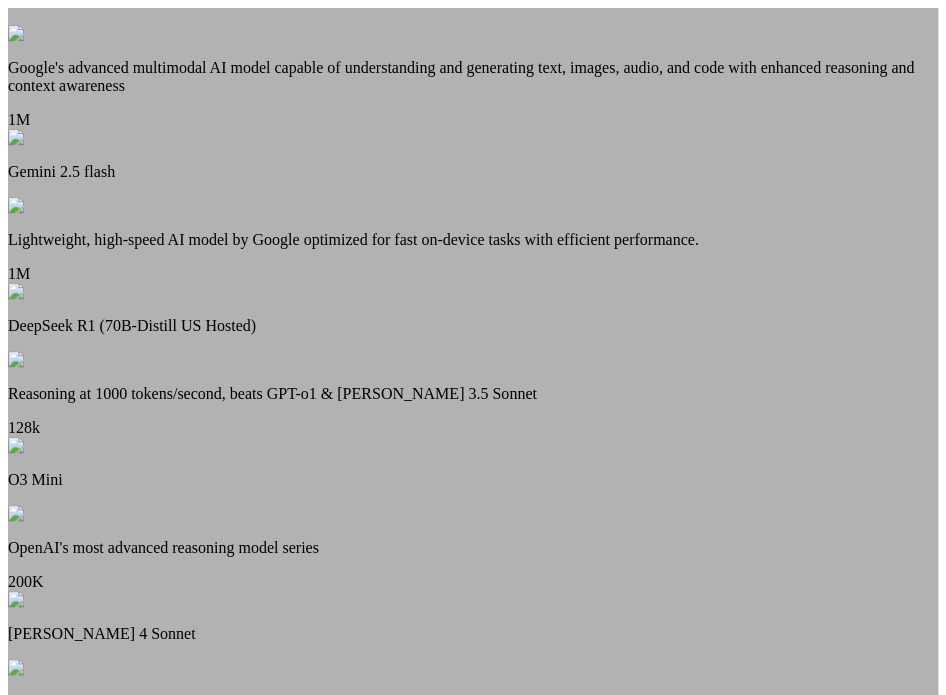 scroll, scrollTop: 288, scrollLeft: 0, axis: vertical 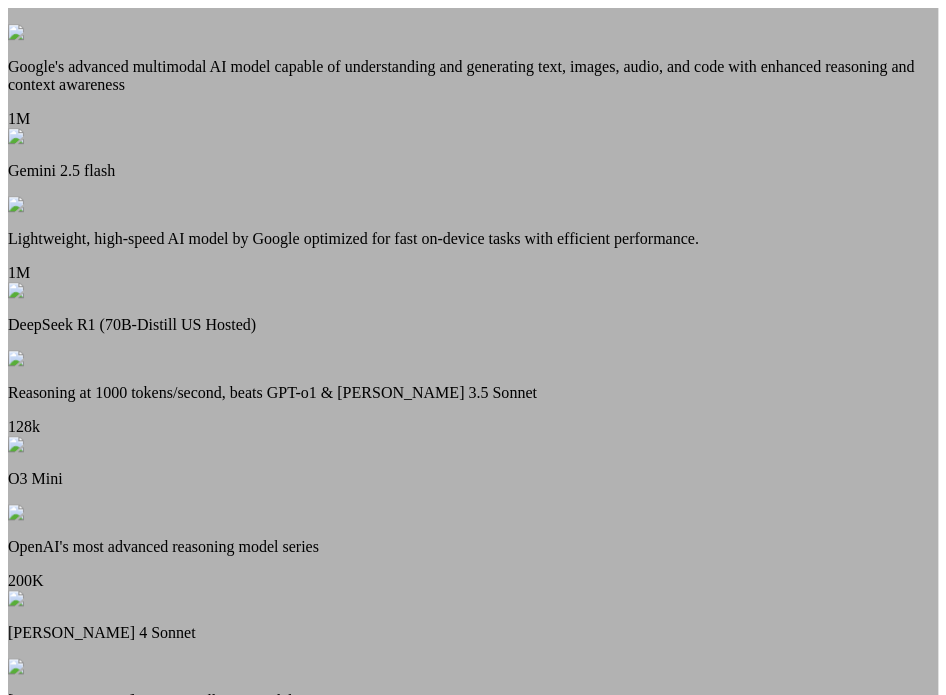 click on "Reasoning at 1000 tokens/second, beats GPT-o1 & Claude 3.5 Sonnet" at bounding box center [473, 393] 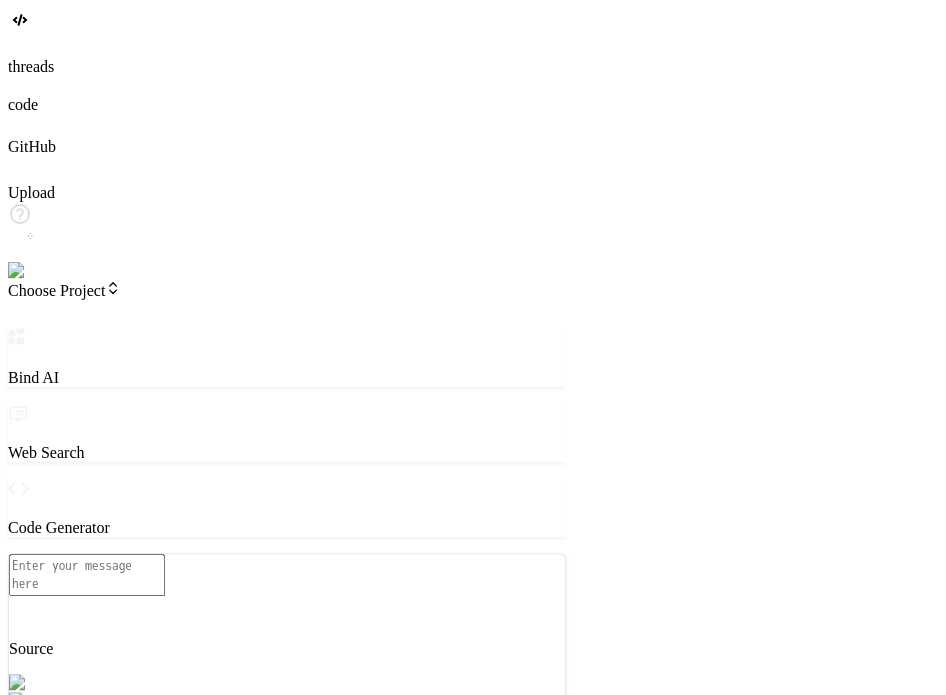 click on "DeepSeek R.." at bounding box center [287, 735] 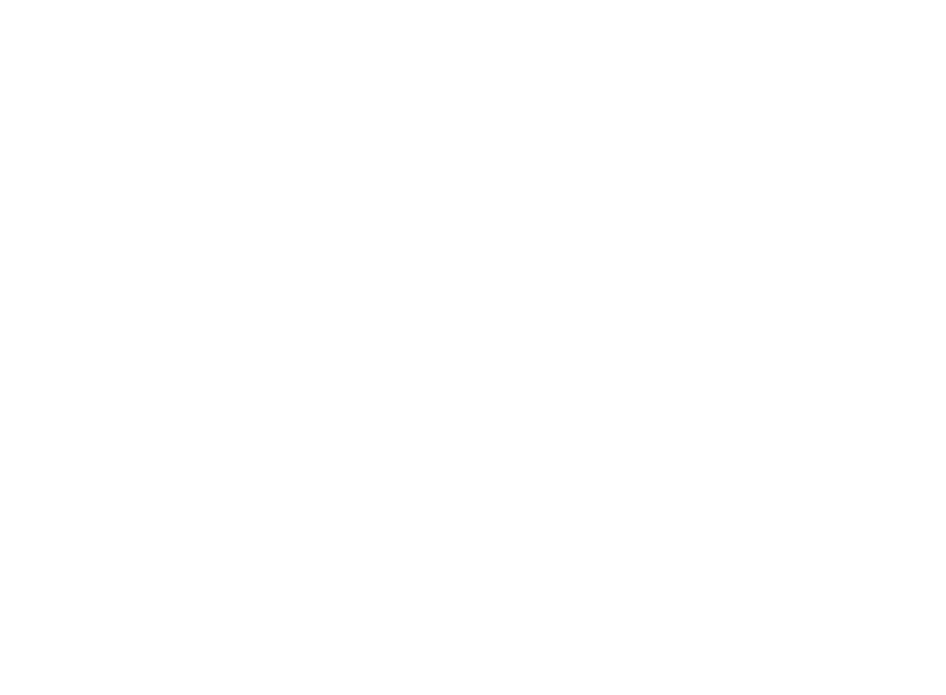 scroll, scrollTop: 0, scrollLeft: 0, axis: both 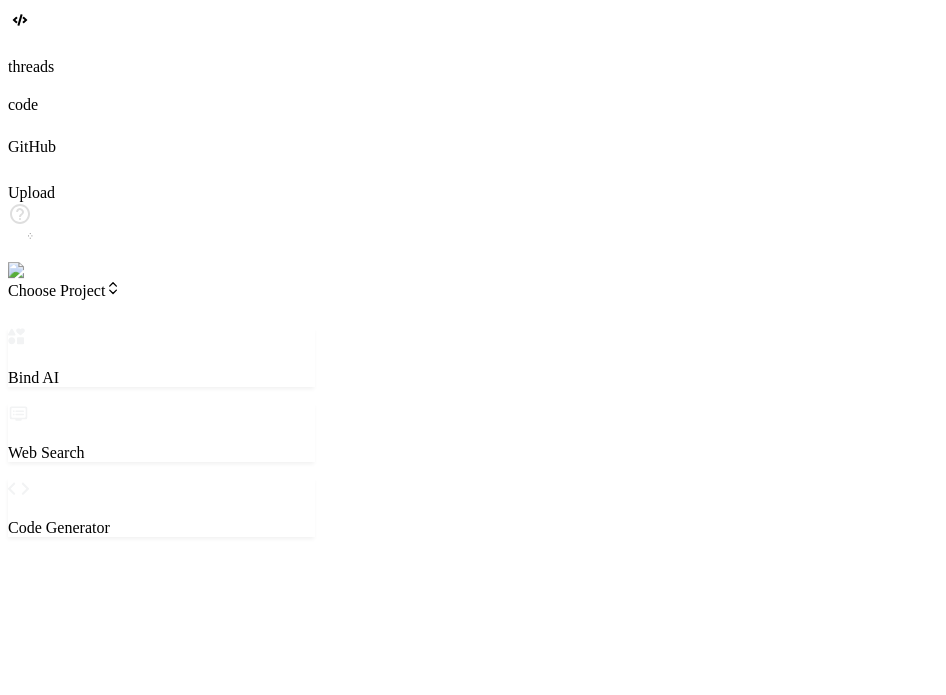 click on "Bind AI Web Search Created with Pixso. Code Generator ‌ ‌ ‌ ‌ ‌ ‌ ‌ ‌ ‌ ‌ ‌ ‌ ‌ ‌ Source   GPT-4o min.. Agent Mode. When this toggle is activated, AI automatically makes decisions, reasons, creates files, and runs terminal commands. Almost full autopilot. Created with Bind Always check its answers. Privacy  in Bind Always double-check its answers. Your   privacy  in [GEOGRAPHIC_DATA]" at bounding box center [161, 650] 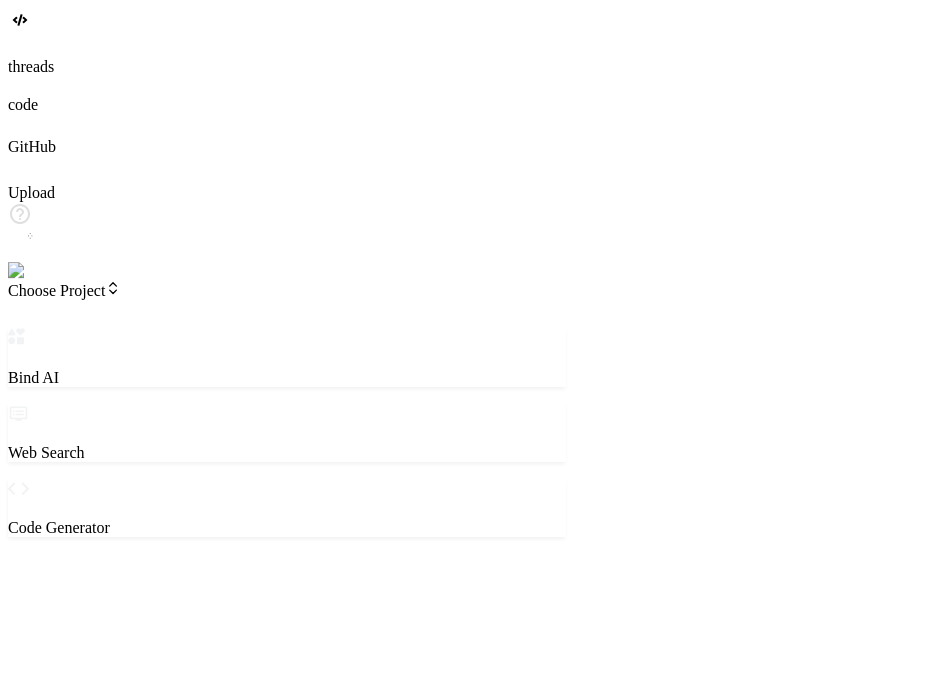 drag, startPoint x: 352, startPoint y: 190, endPoint x: 581, endPoint y: 215, distance: 230.36058 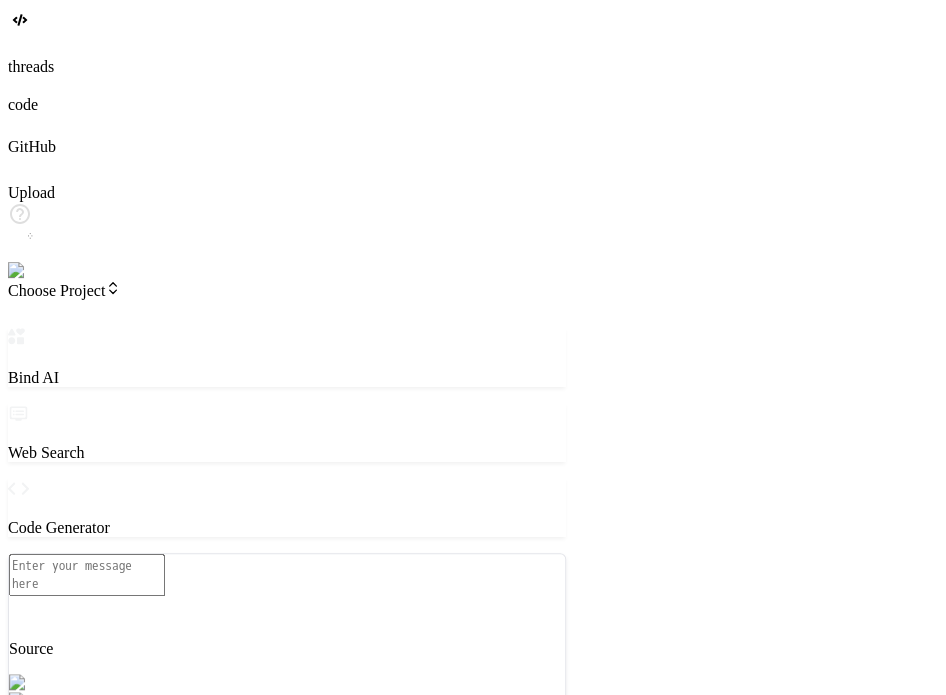 click on "GPT-4o min.." at bounding box center (287, 735) 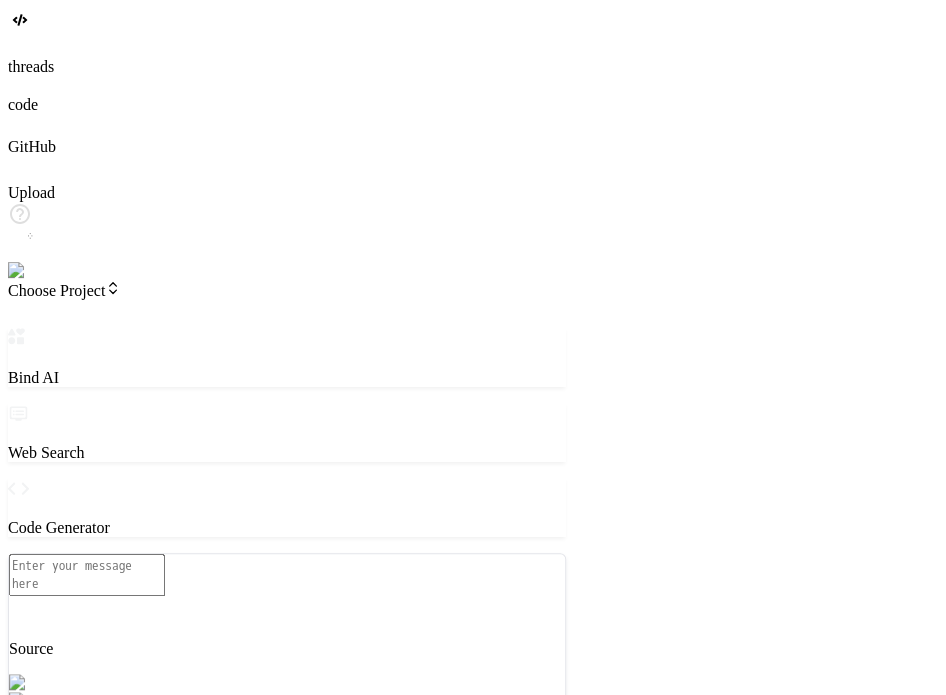 click at bounding box center (287, 760) 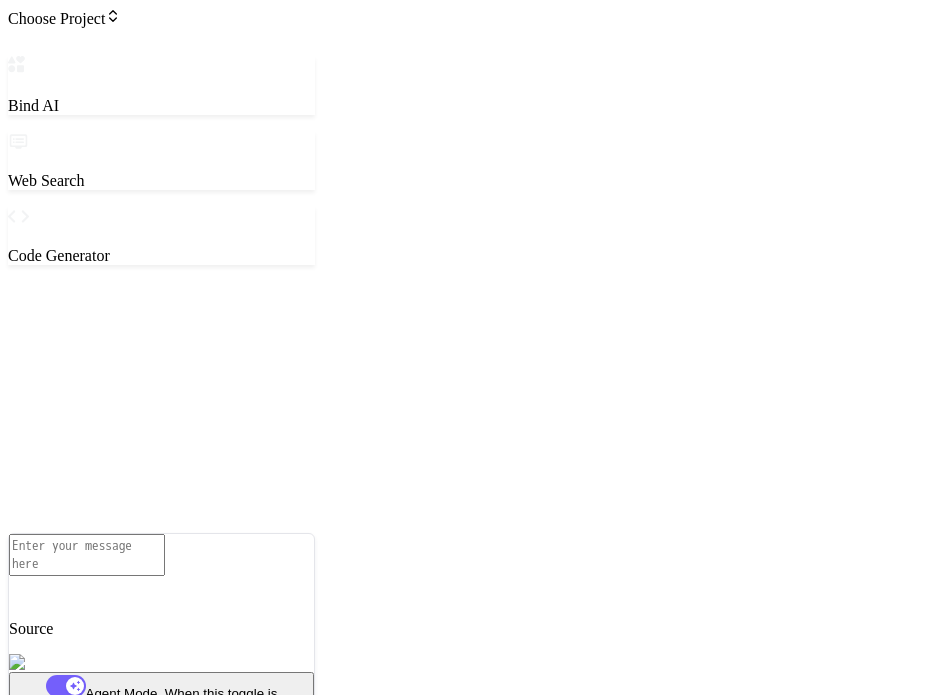 scroll, scrollTop: 0, scrollLeft: 0, axis: both 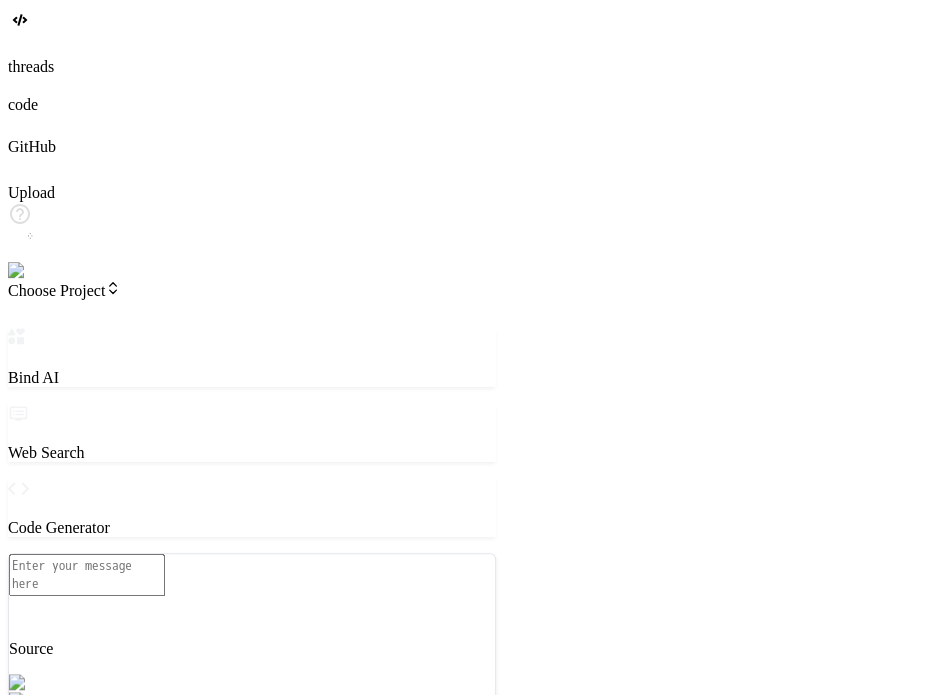 drag, startPoint x: 352, startPoint y: 143, endPoint x: 497, endPoint y: 131, distance: 145.4957 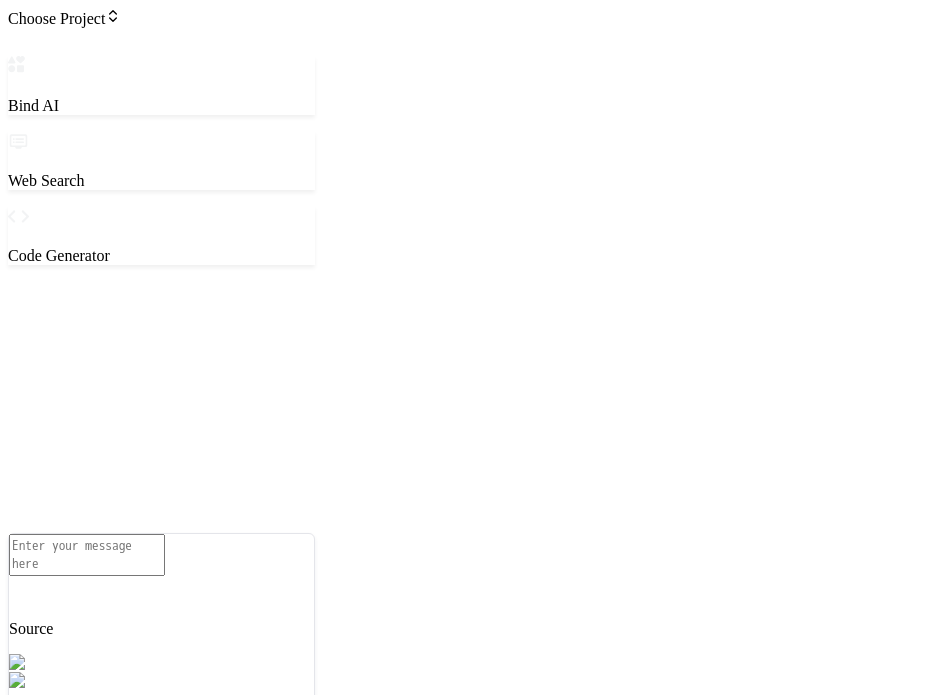 scroll, scrollTop: 0, scrollLeft: 0, axis: both 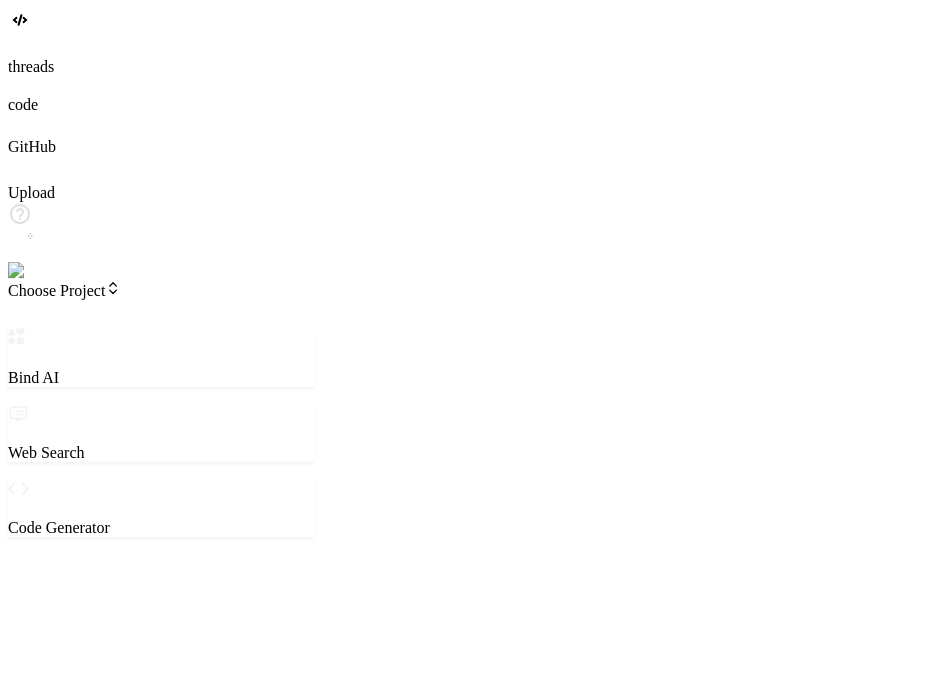 drag, startPoint x: 352, startPoint y: 163, endPoint x: 553, endPoint y: 157, distance: 201.08954 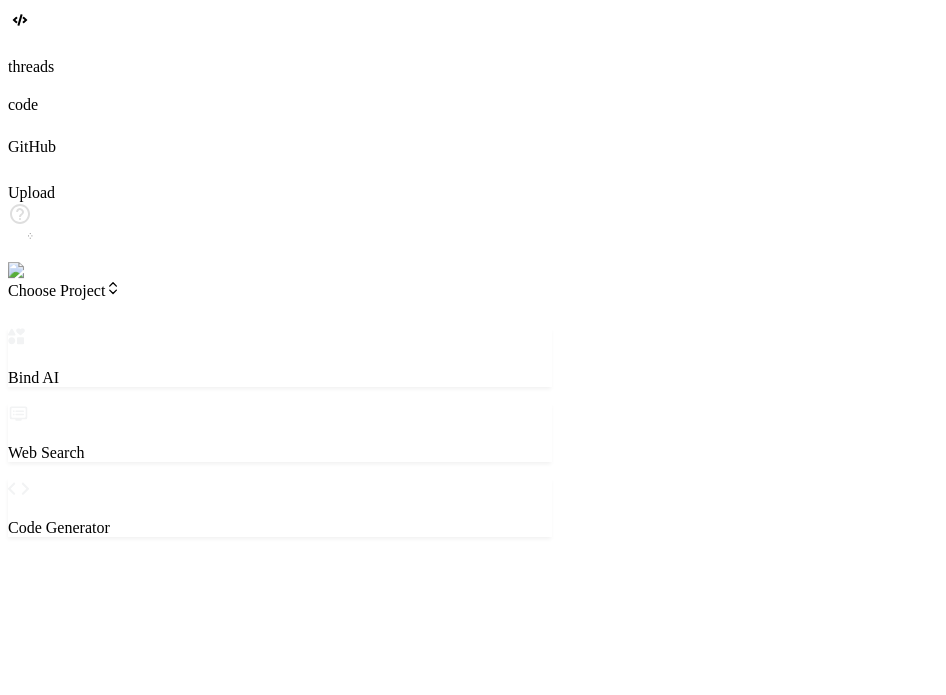 type on "x" 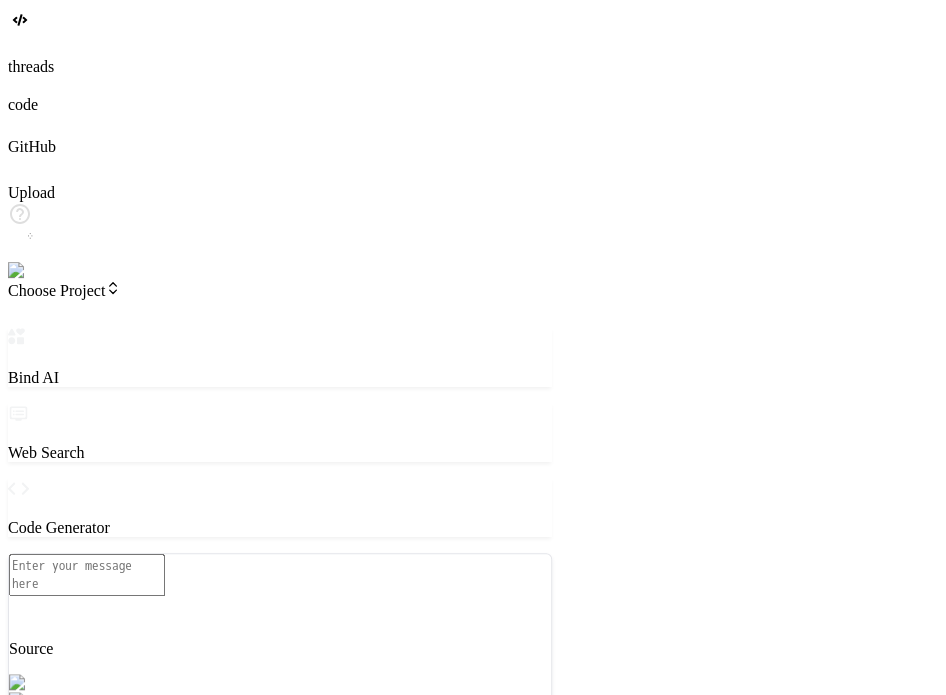 click at bounding box center [87, 575] 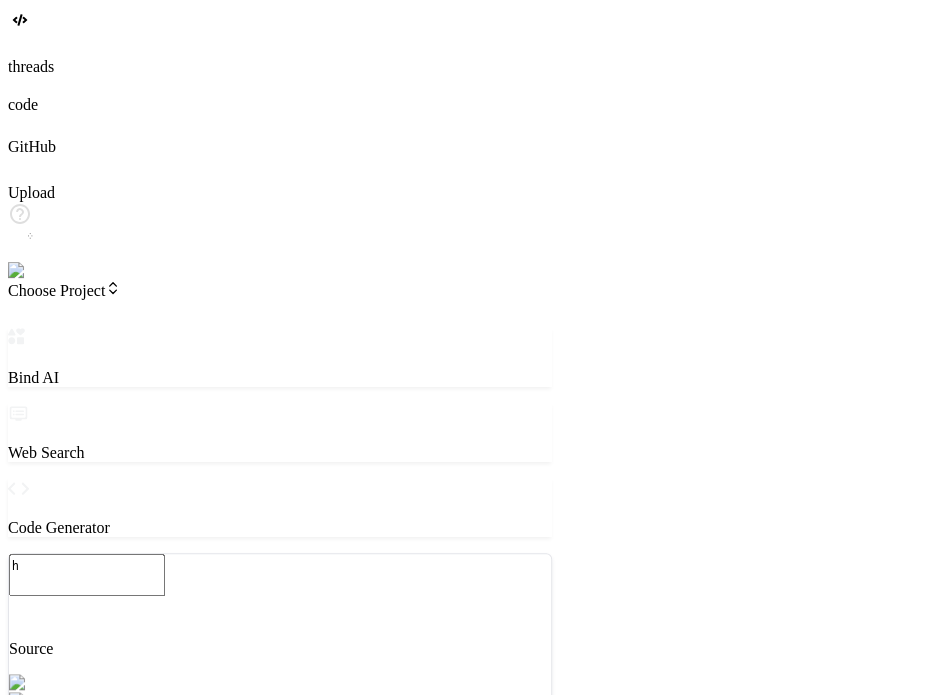 type on "h" 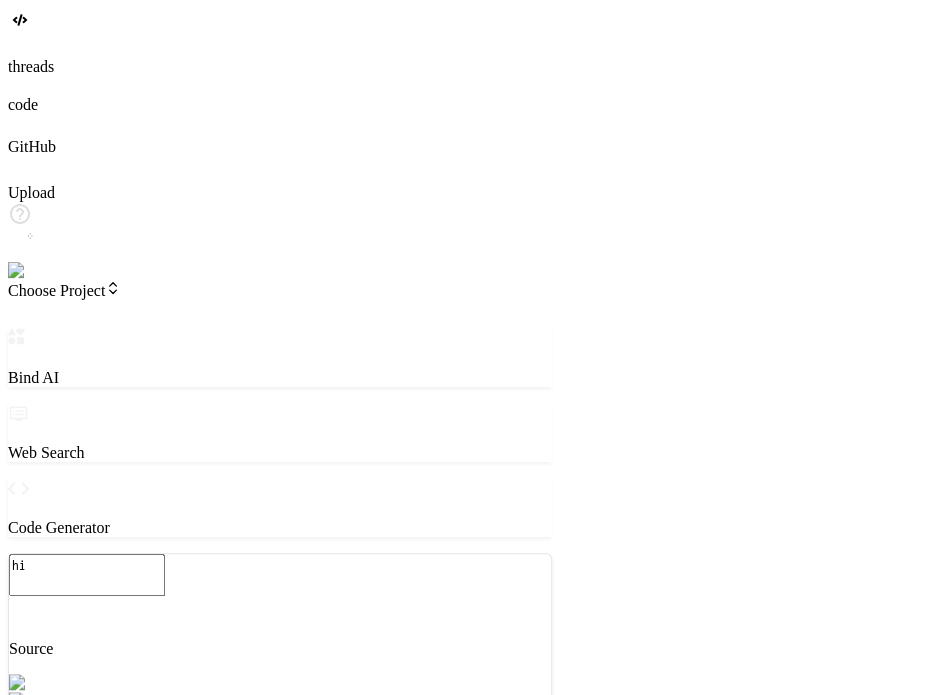 type on "x" 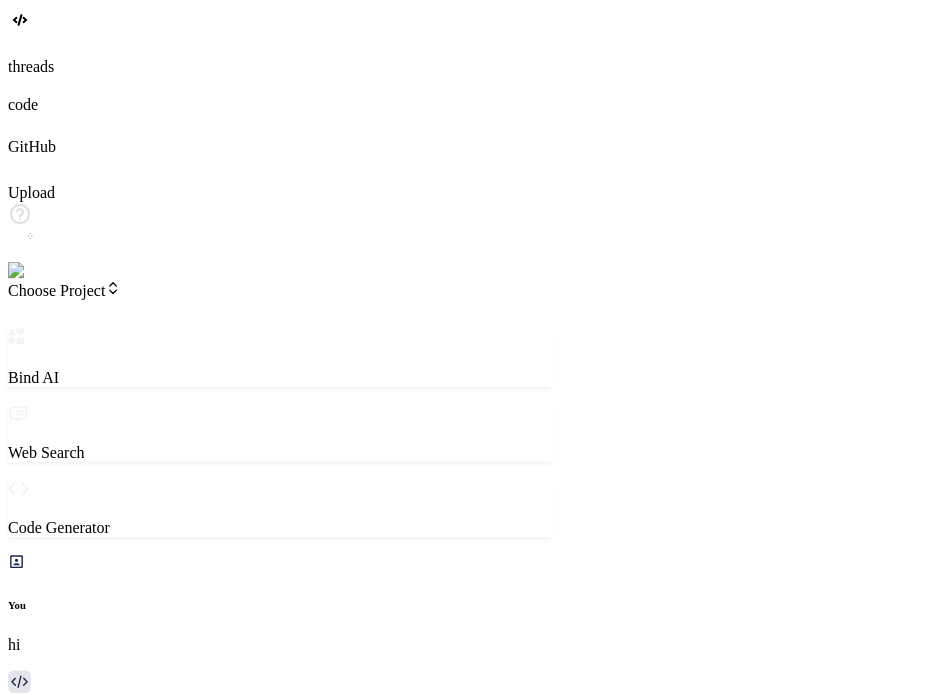 click at bounding box center [473, 126] 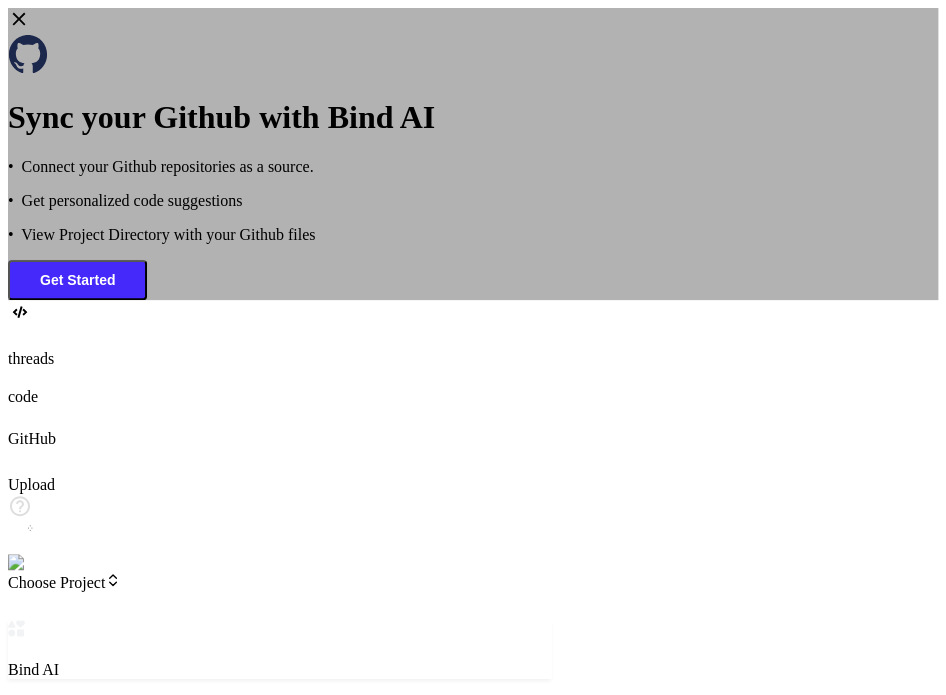 click on "Sync your Github with Bind AI •  Connect your Github repositories as a source. •  Get personalized code suggestions •  View Project Directory with your Github files Get Started" at bounding box center (473, 154) 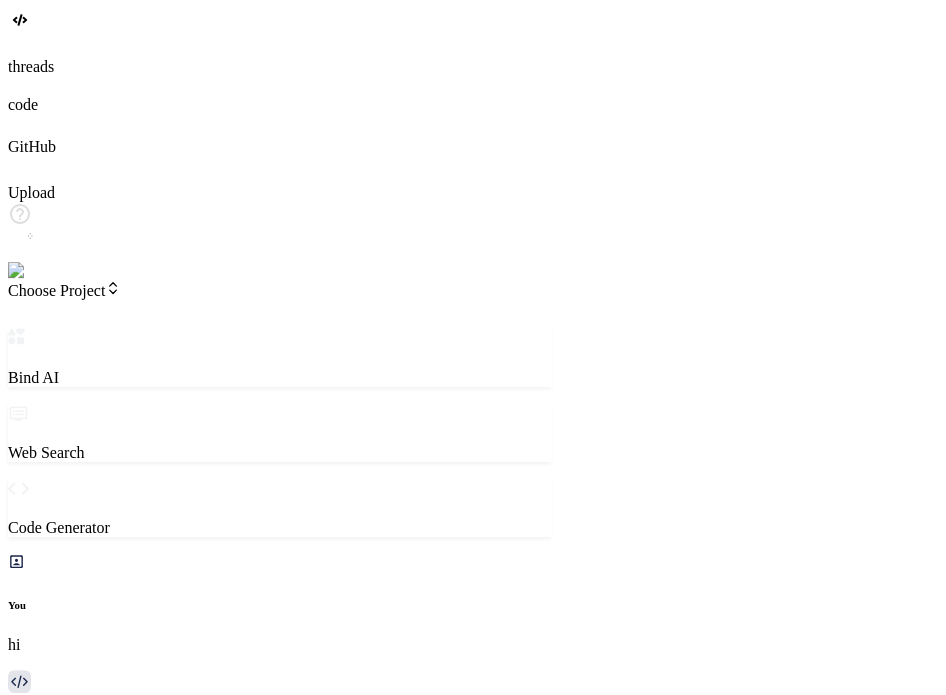 click on "[PERSON_NAME] 4 S.." at bounding box center (280, 1203) 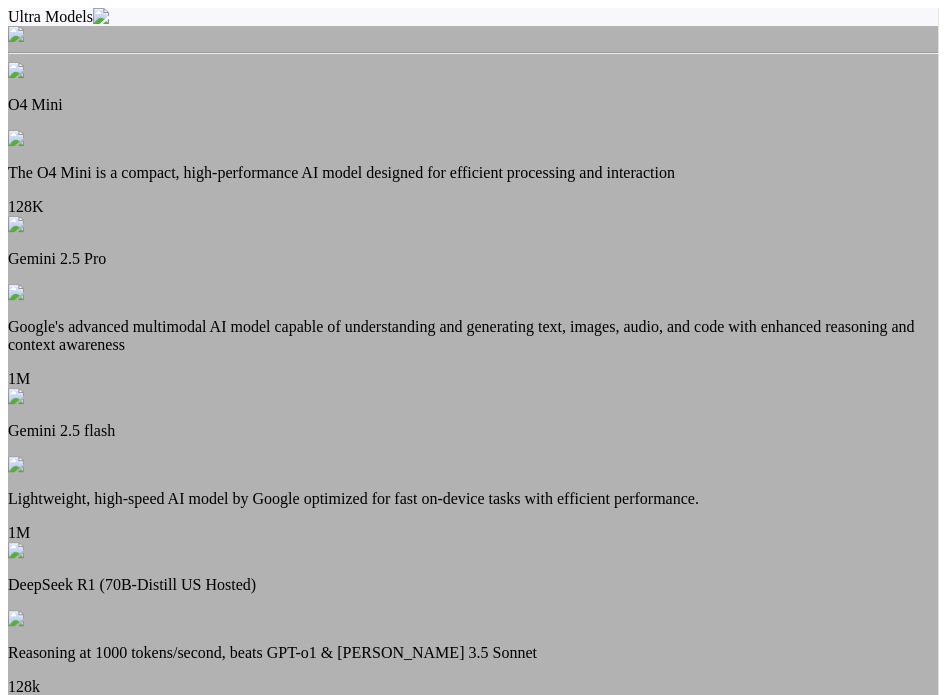 click on "Google's advanced multimodal AI model capable of understanding and generating text, images, audio, and code with enhanced reasoning and context awareness" at bounding box center (473, 336) 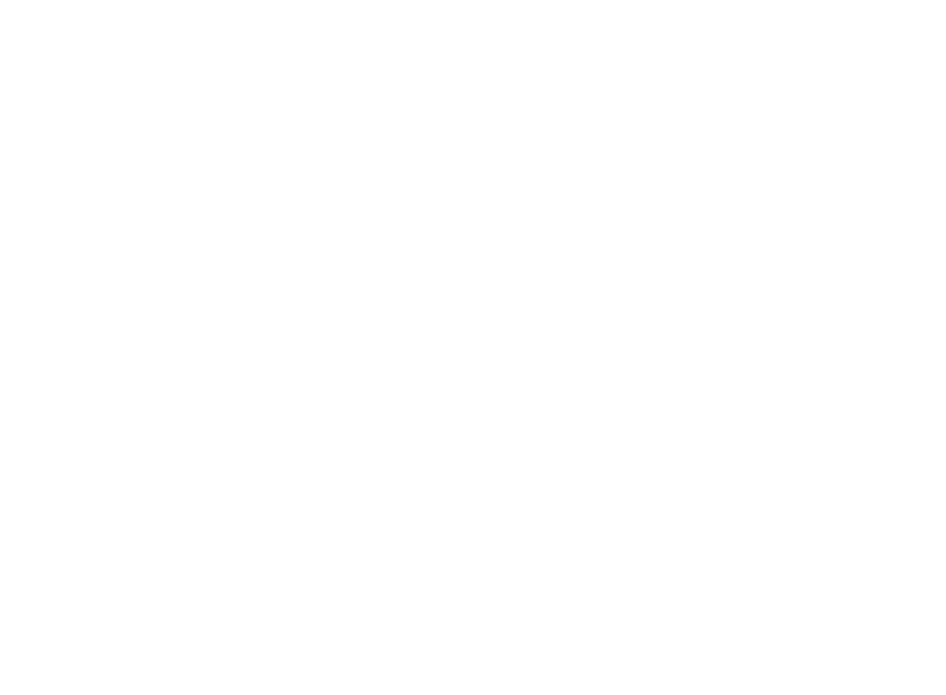 scroll, scrollTop: 0, scrollLeft: 0, axis: both 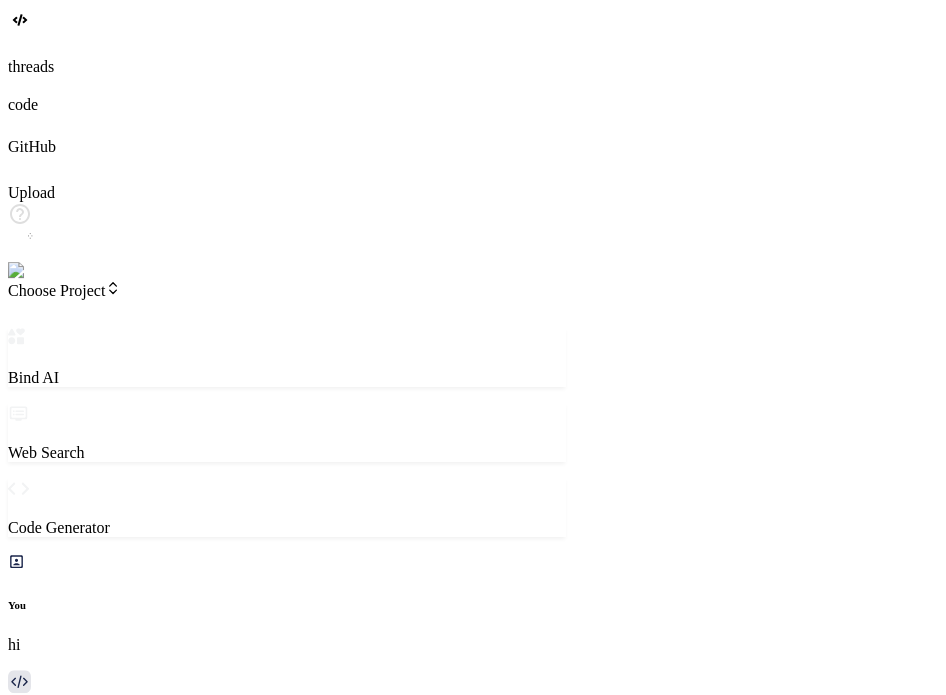 drag, startPoint x: 351, startPoint y: 290, endPoint x: 720, endPoint y: 235, distance: 373.0764 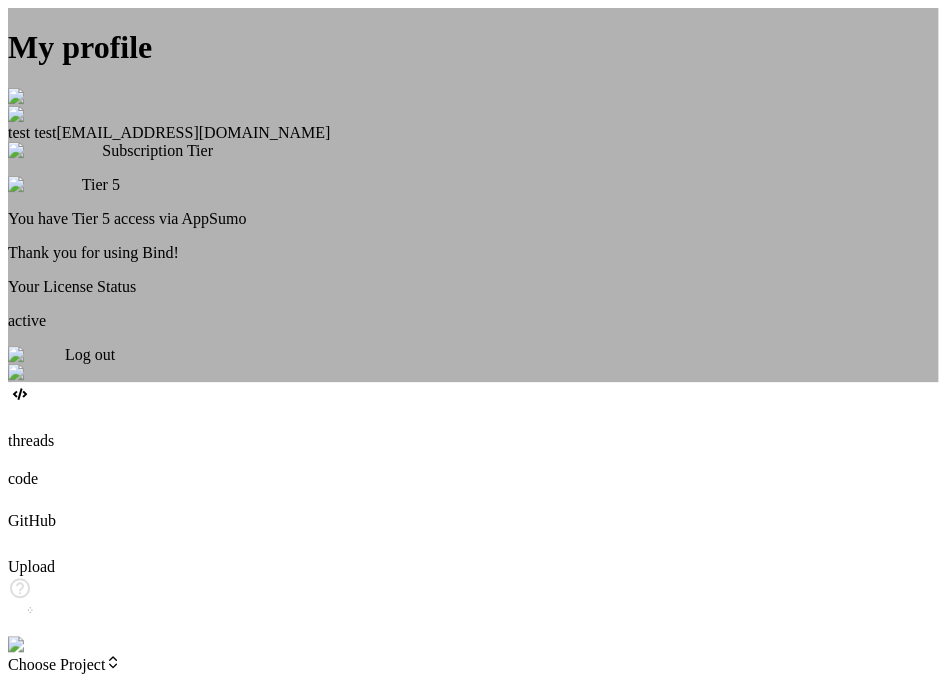 click on "My profile test test testbindtest124@mailinator.com Subscription Tier  Tier 5 You have Tier 5 access via AppSumo Thank you for using Bind! Your License Status active Log out" at bounding box center [473, 195] 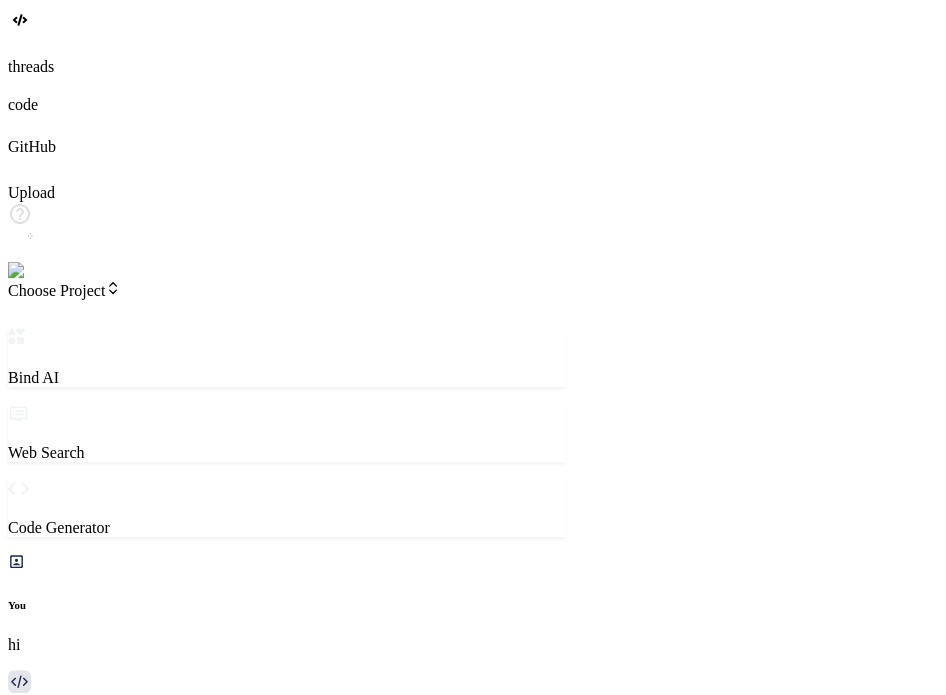 scroll, scrollTop: 522, scrollLeft: 0, axis: vertical 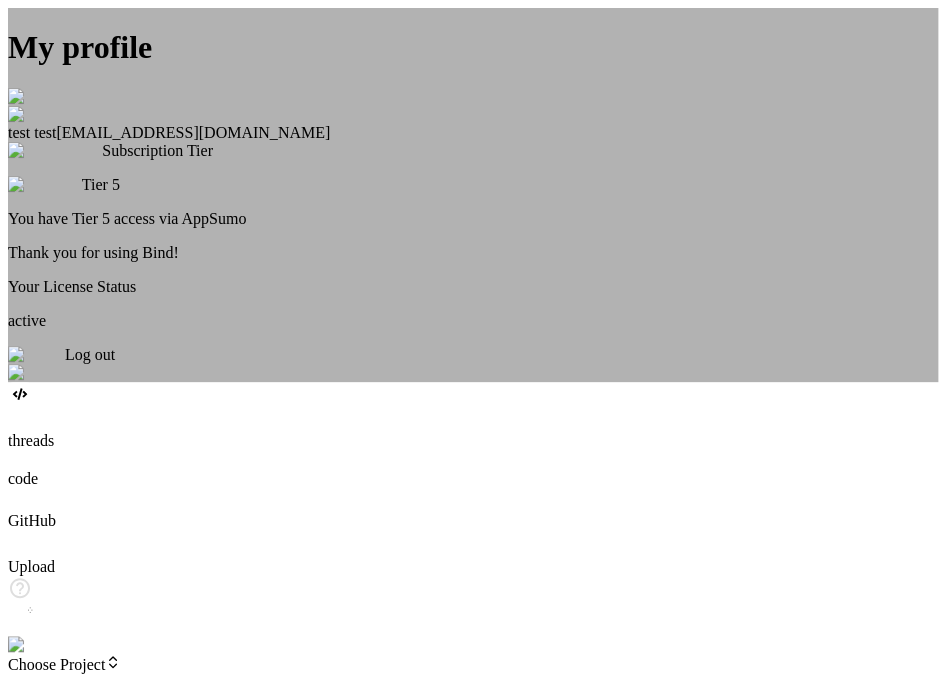 click on "Log out" at bounding box center [473, 364] 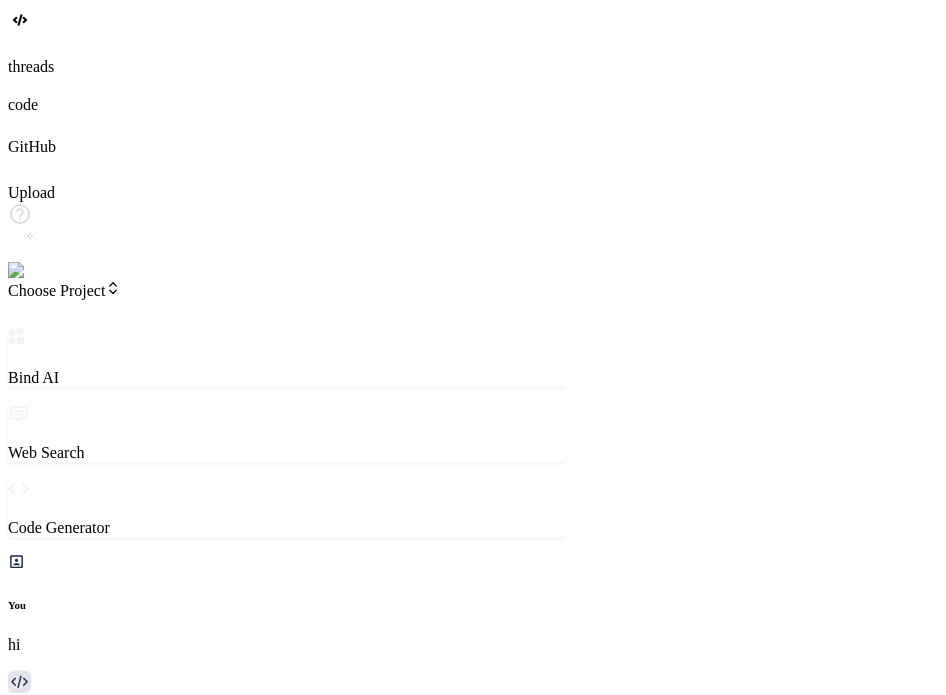 scroll, scrollTop: 0, scrollLeft: 0, axis: both 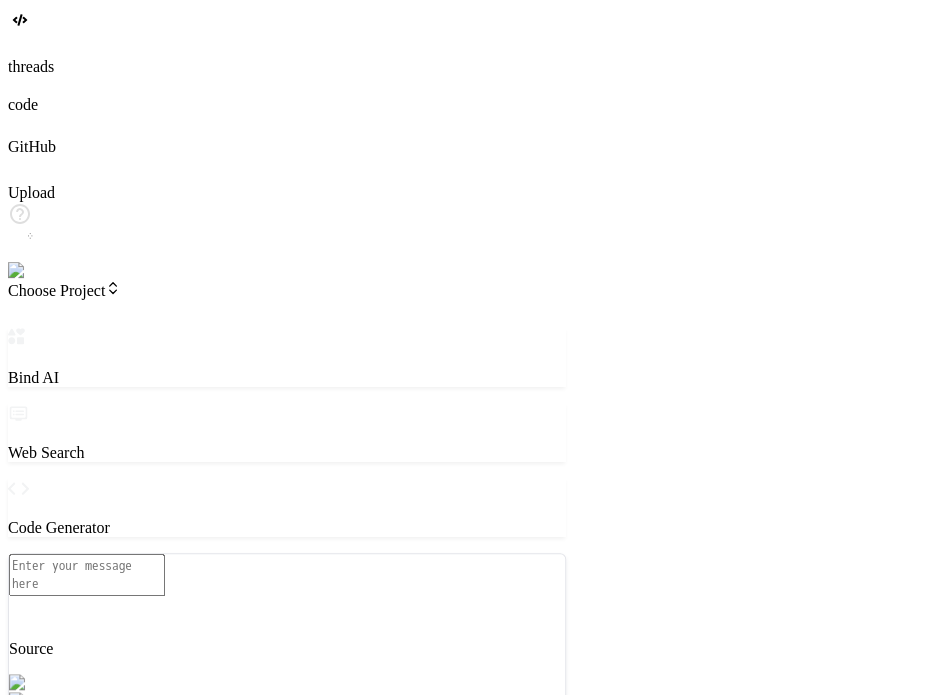 click at bounding box center (87, 575) 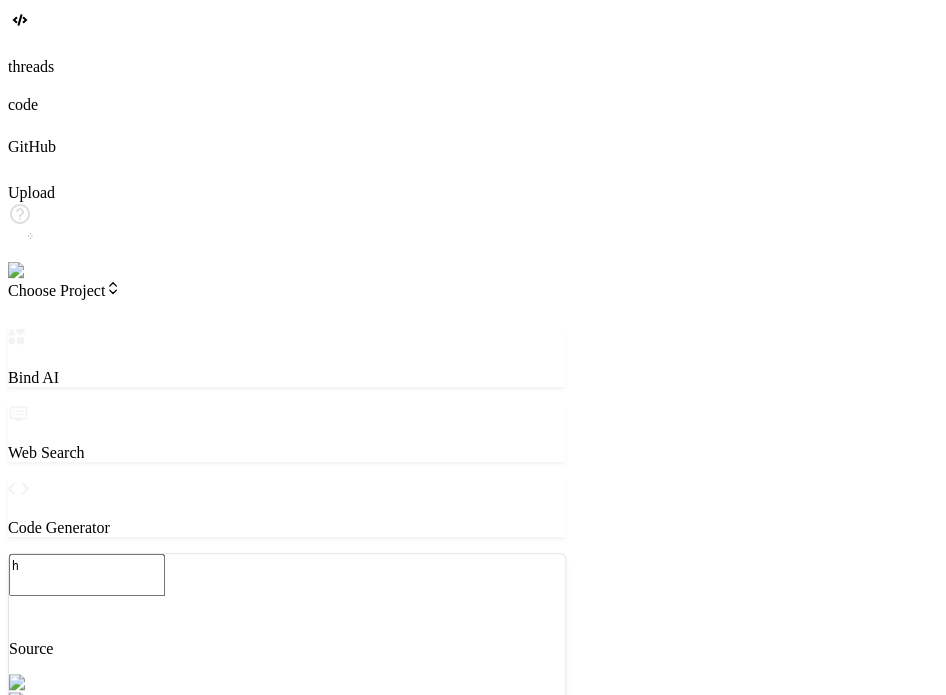 type on "x" 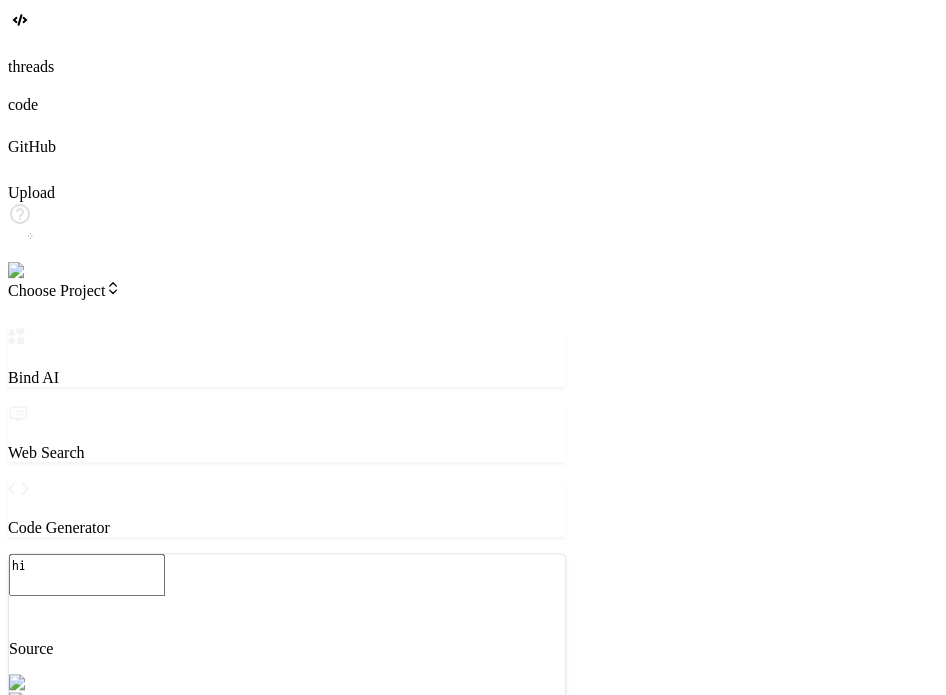 type on "x" 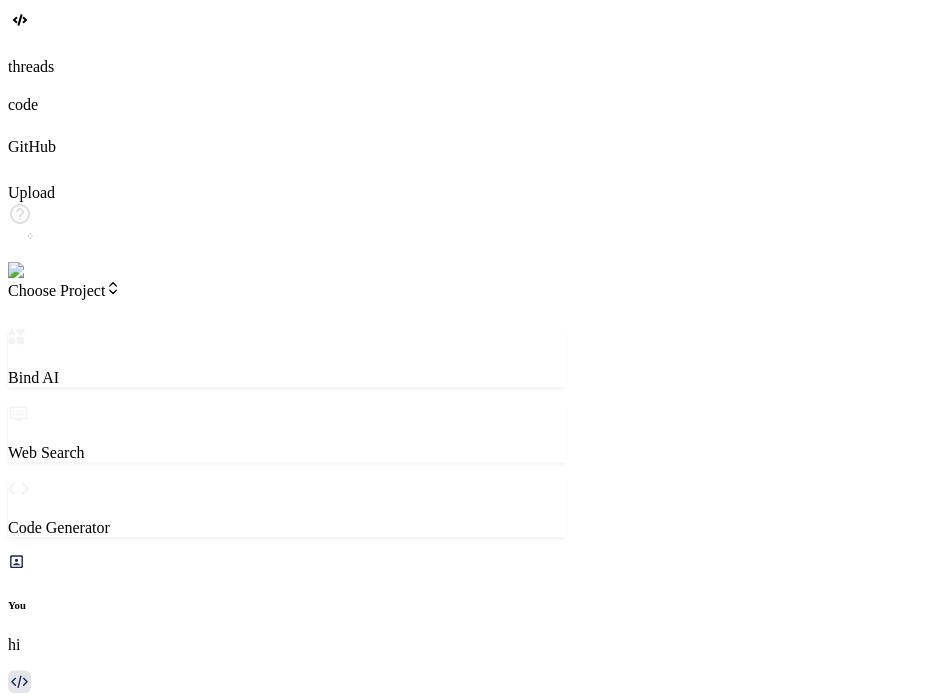 click on "Sign Up" at bounding box center [34, 1038] 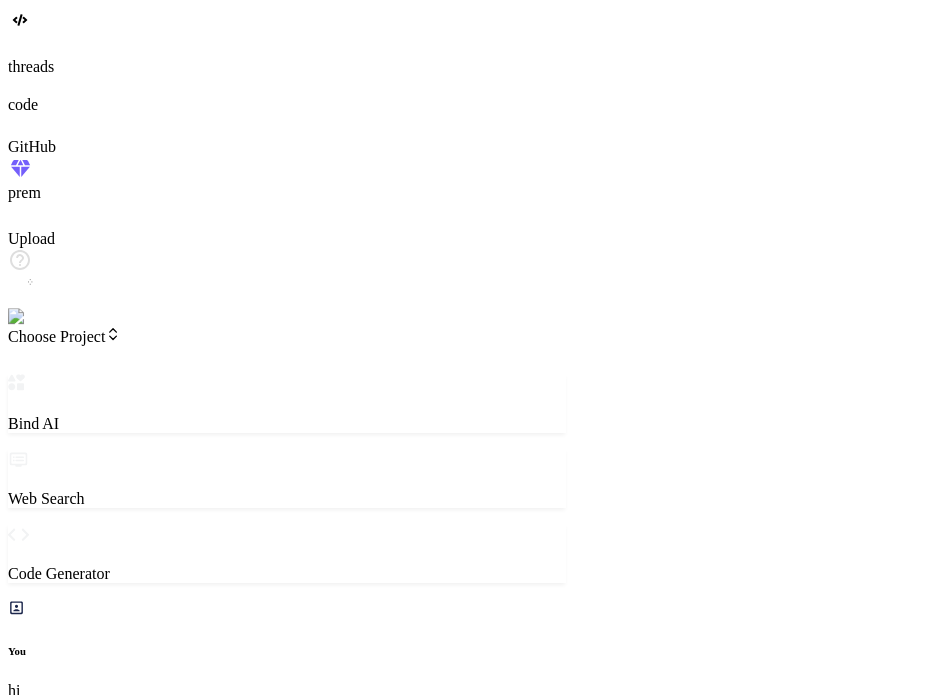 click 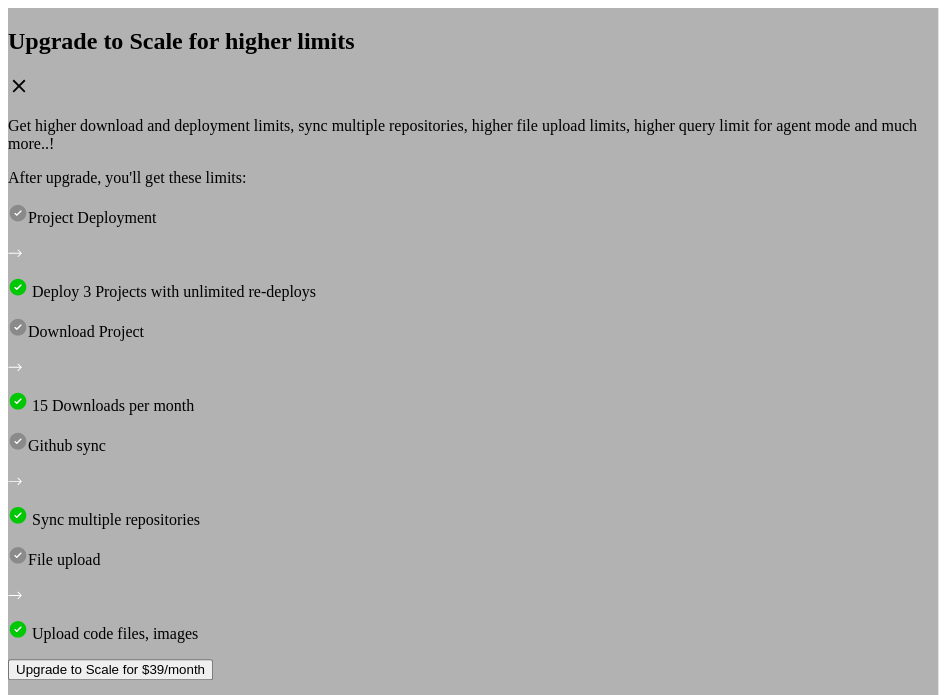 click on "3 days full refund. No questions asked." at bounding box center (473, 705) 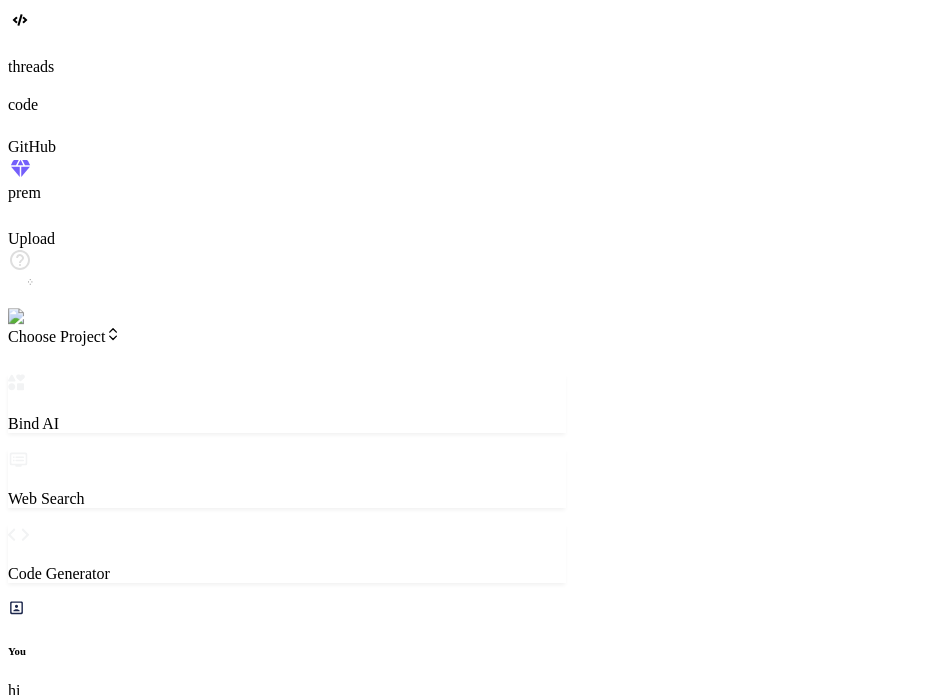 click at bounding box center (40, 317) 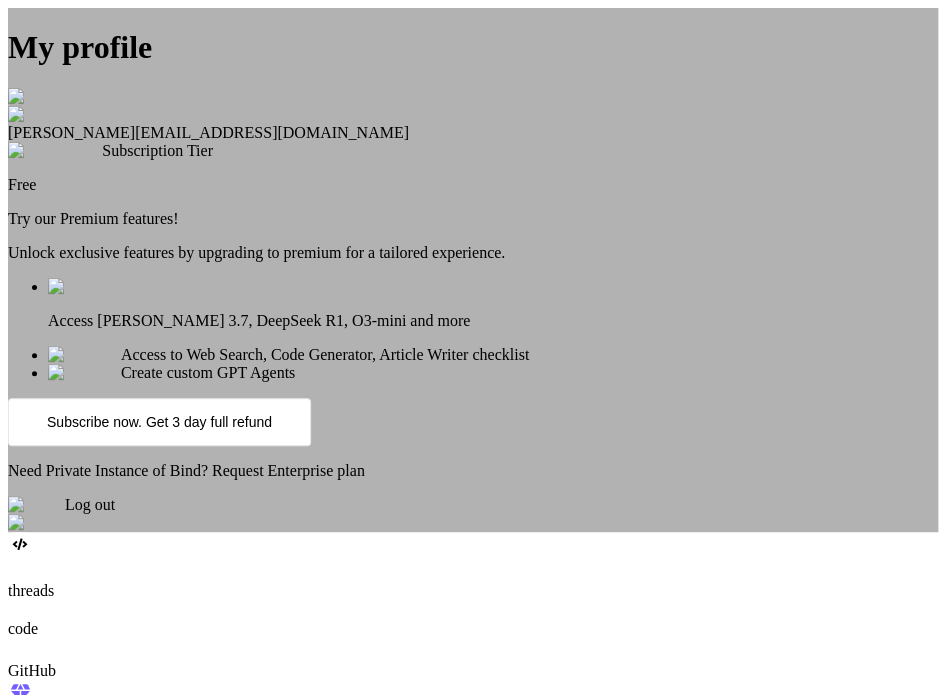 click on "My profile Anas Khan anas@witarist.com Subscription Tier Free Try our Premium features! Unlock exclusive features by upgrading to premium for a tailored experience.   Access   Claude 3.7, DeepSeek R1, O3-mini and more   Access to Web Search, Code Generator, Article Writer checklist   Create custom GPT Agents Subscribe now. Get 3 day full refund Need Private Instance of Bind? Request Enterprise plan Log out" at bounding box center [473, 270] 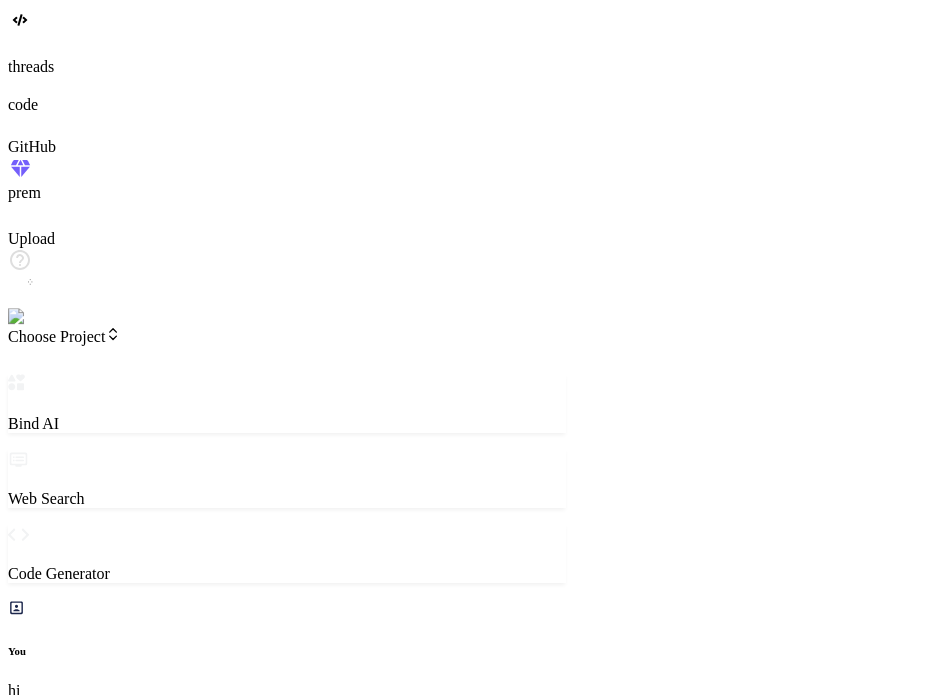 click at bounding box center [40, 317] 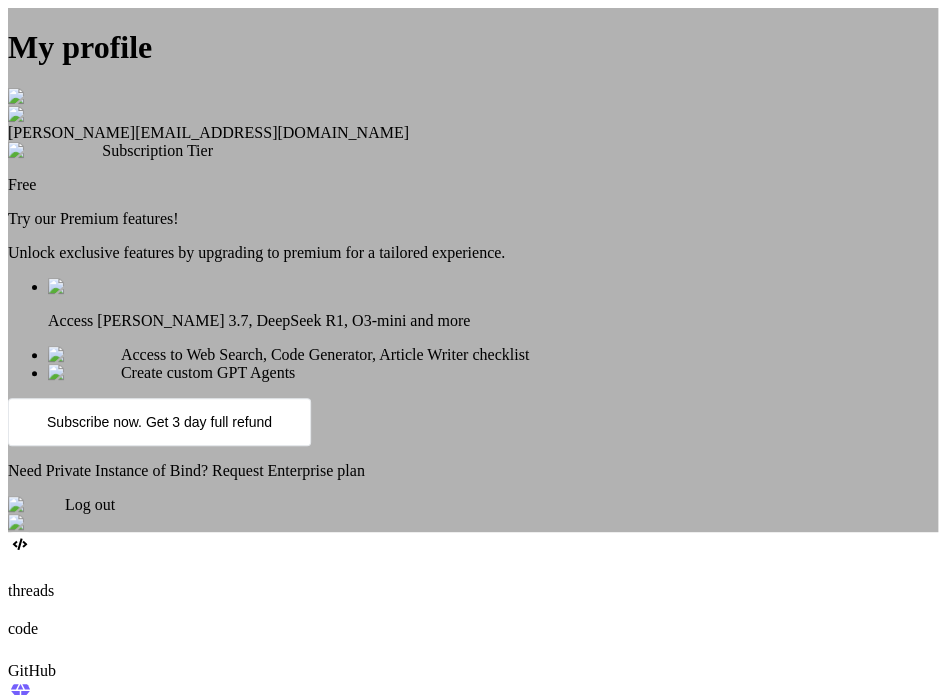 click on "Log out" at bounding box center (90, 504) 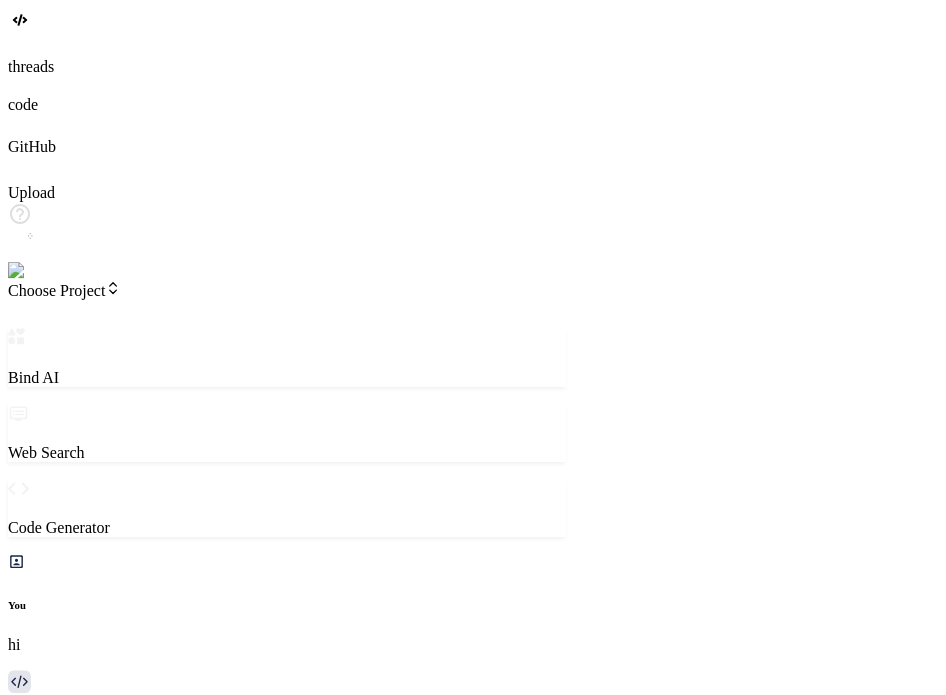 scroll, scrollTop: 96, scrollLeft: 0, axis: vertical 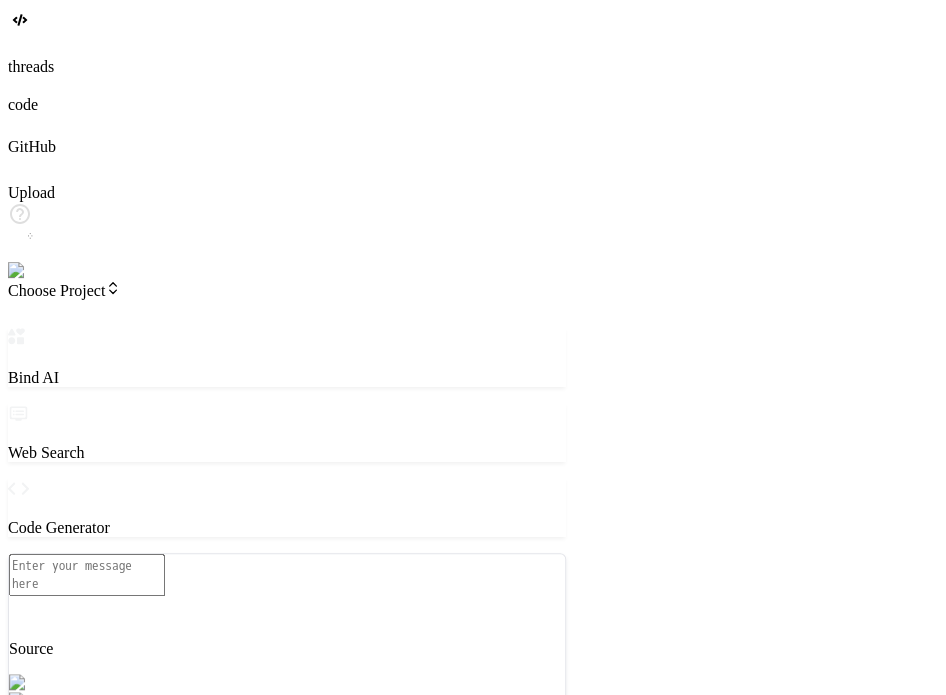 click at bounding box center (35, 271) 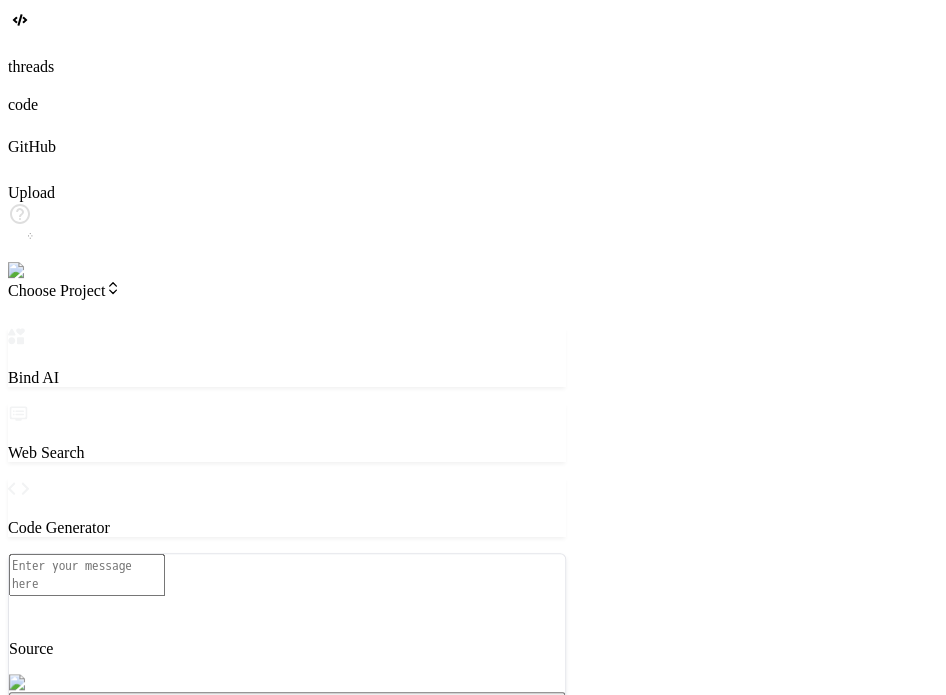 click 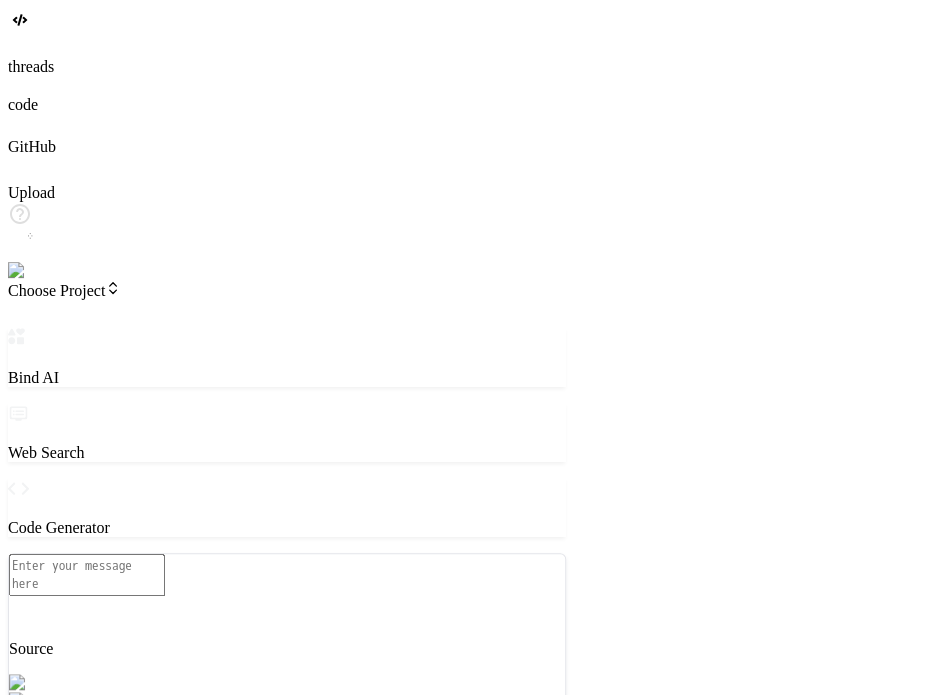 click at bounding box center [87, 575] 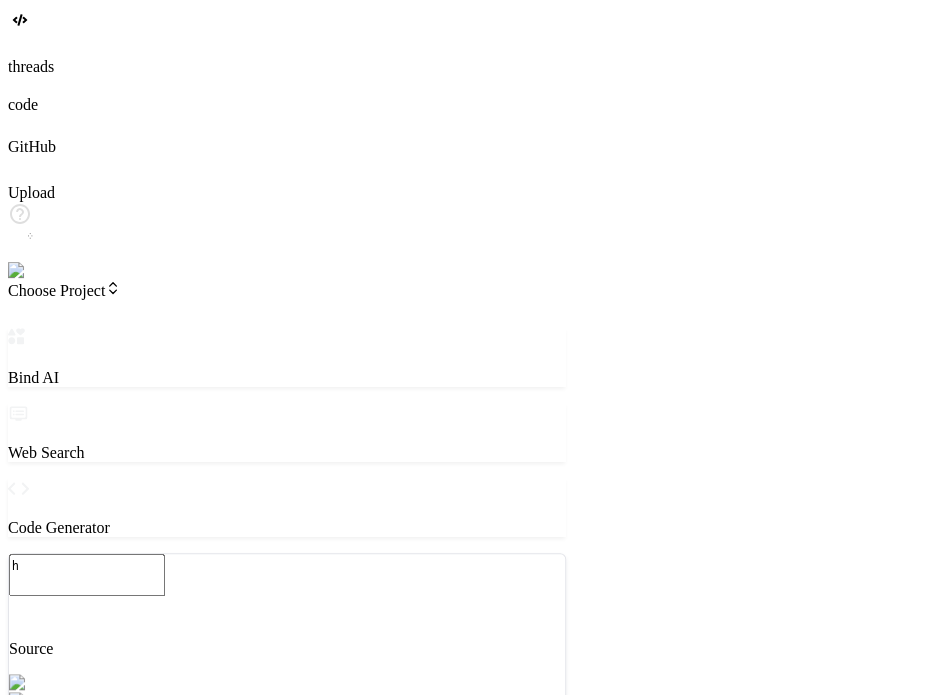 type on "x" 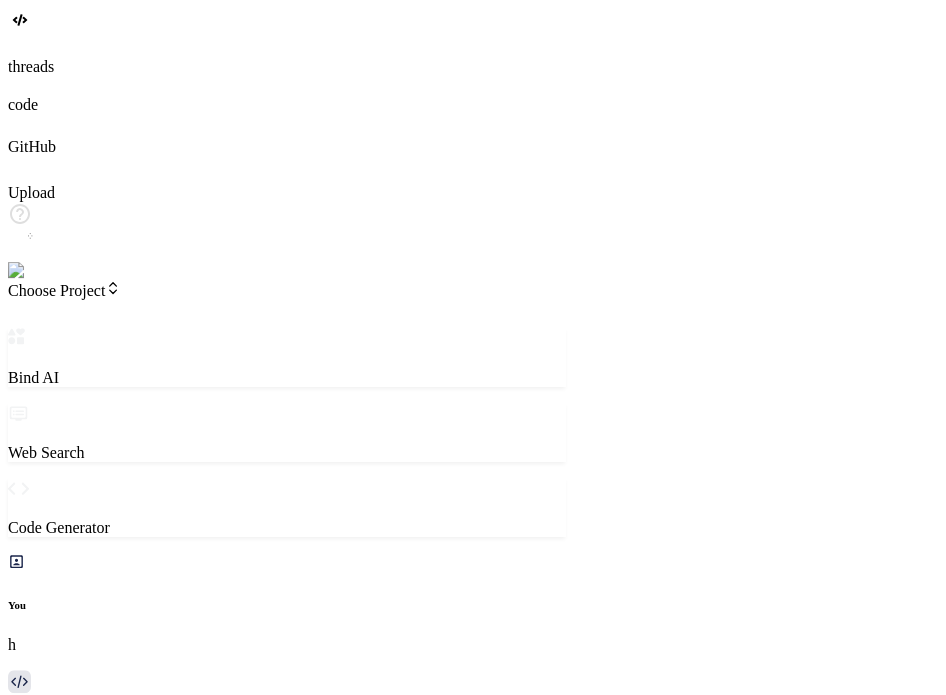 click 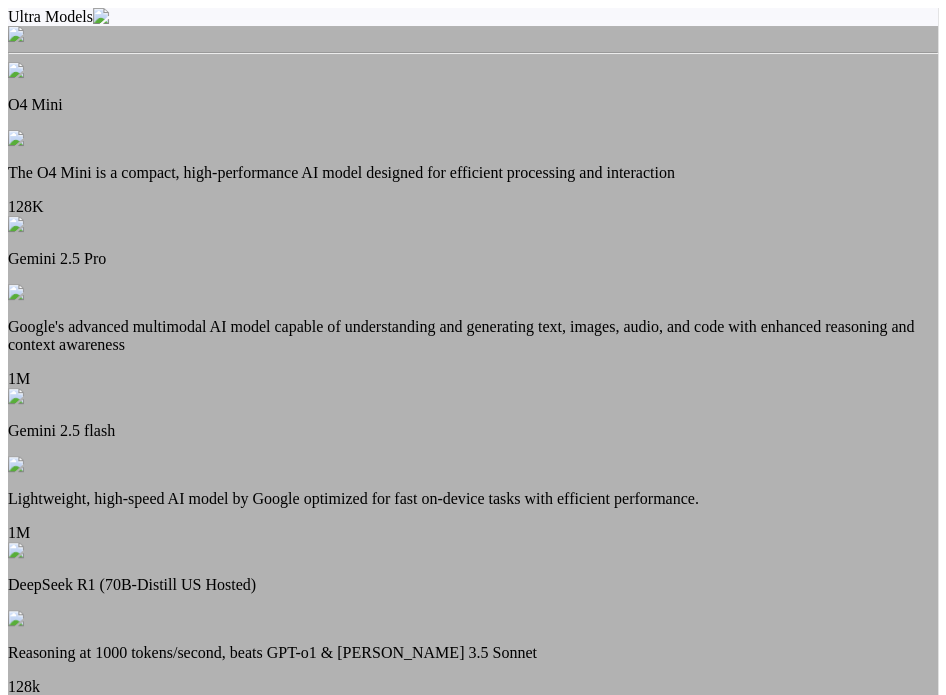 scroll, scrollTop: 266, scrollLeft: 0, axis: vertical 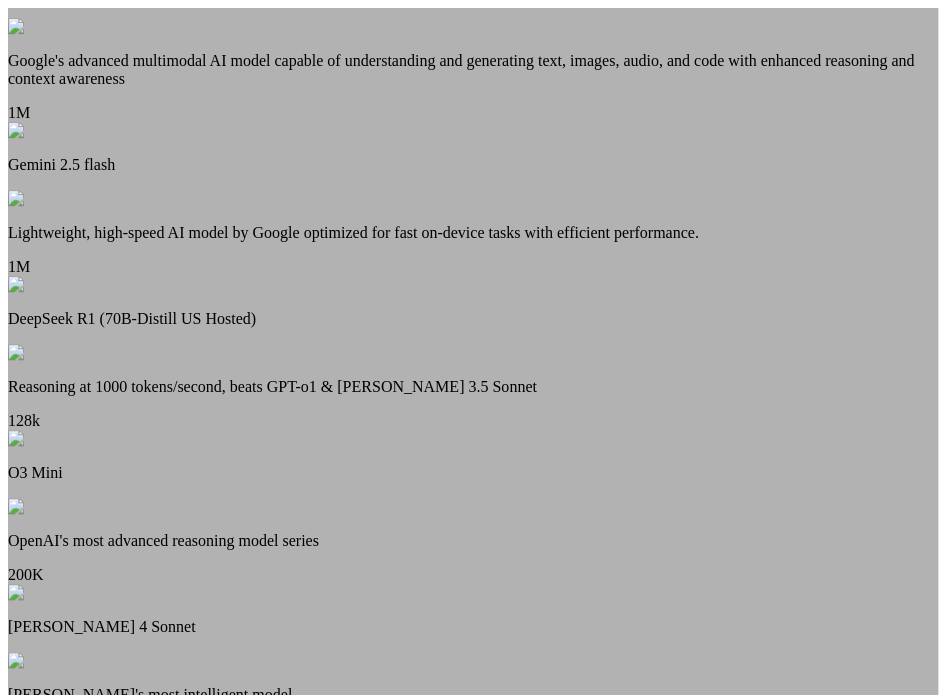 click on "Reasoning at 1000 tokens/second, beats GPT-o1 & [PERSON_NAME] 3.5 Sonnet" at bounding box center [473, 387] 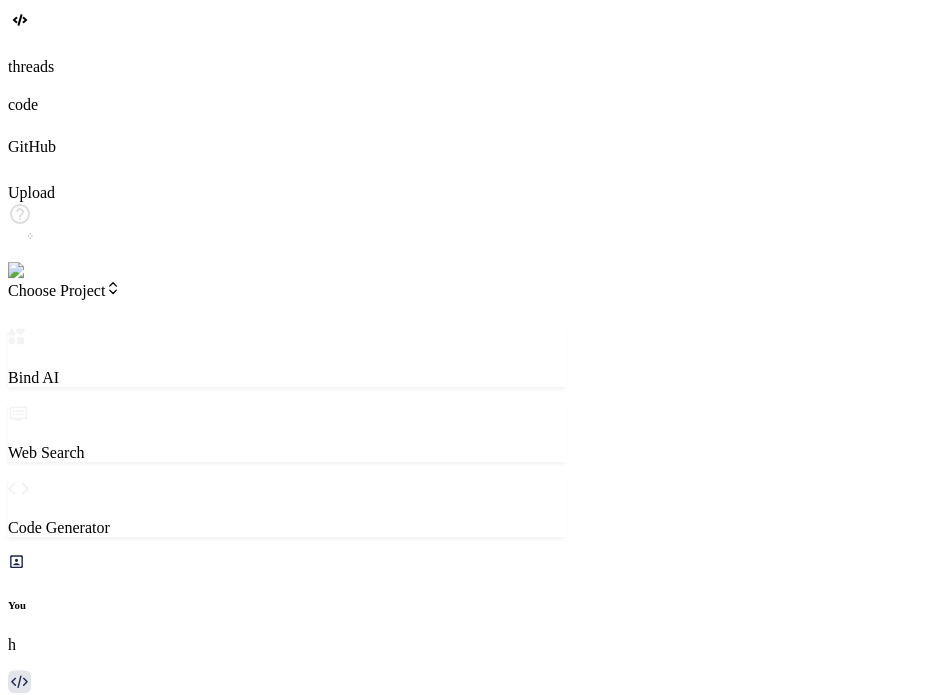 click at bounding box center (87, 1300) 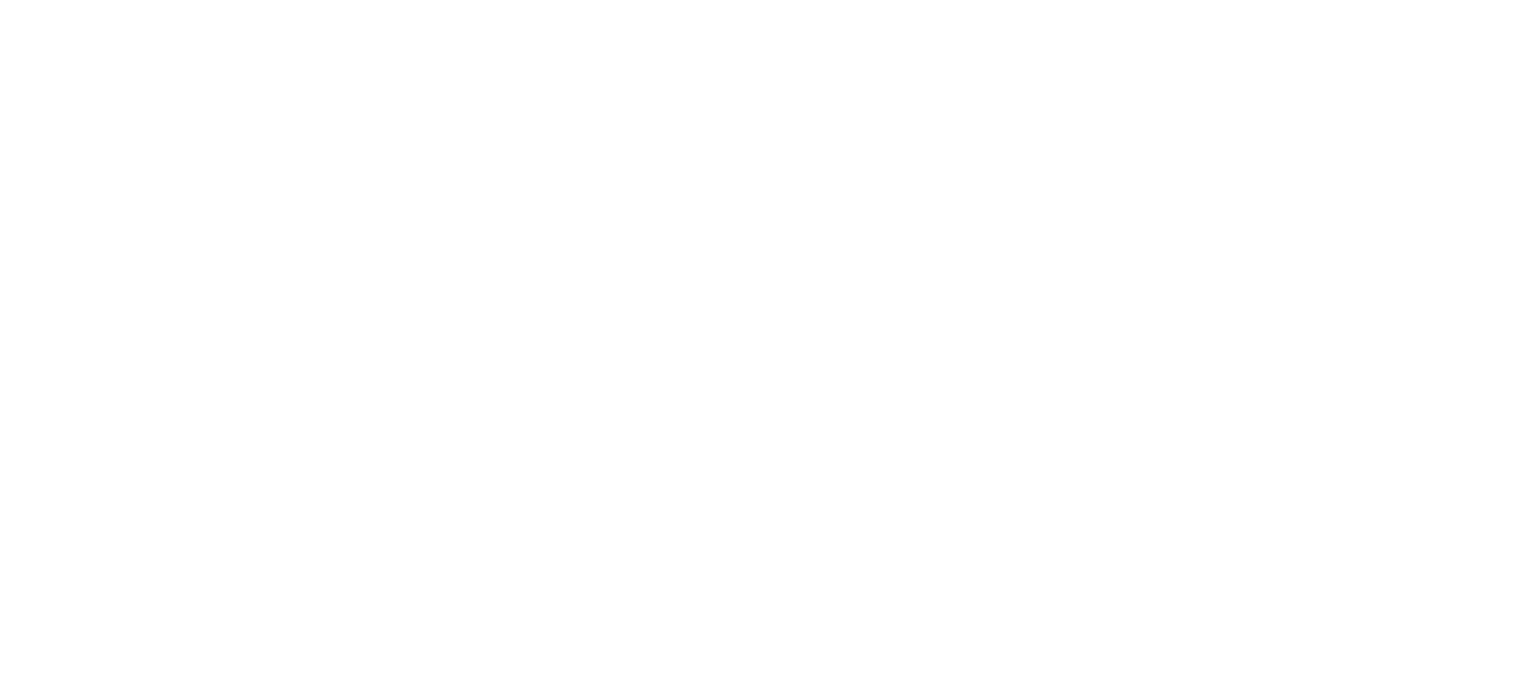 scroll, scrollTop: 0, scrollLeft: 0, axis: both 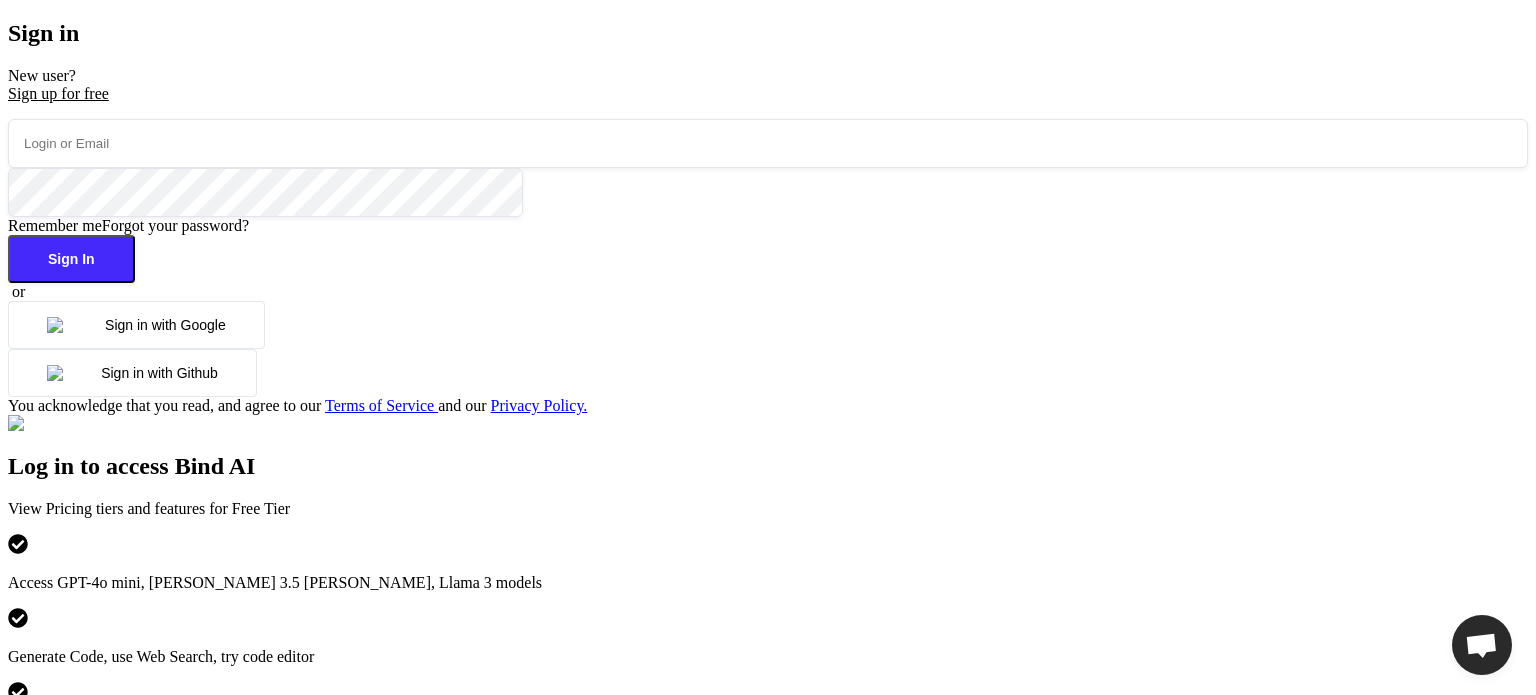 click on "Sign in with Google" at bounding box center (136, 325) 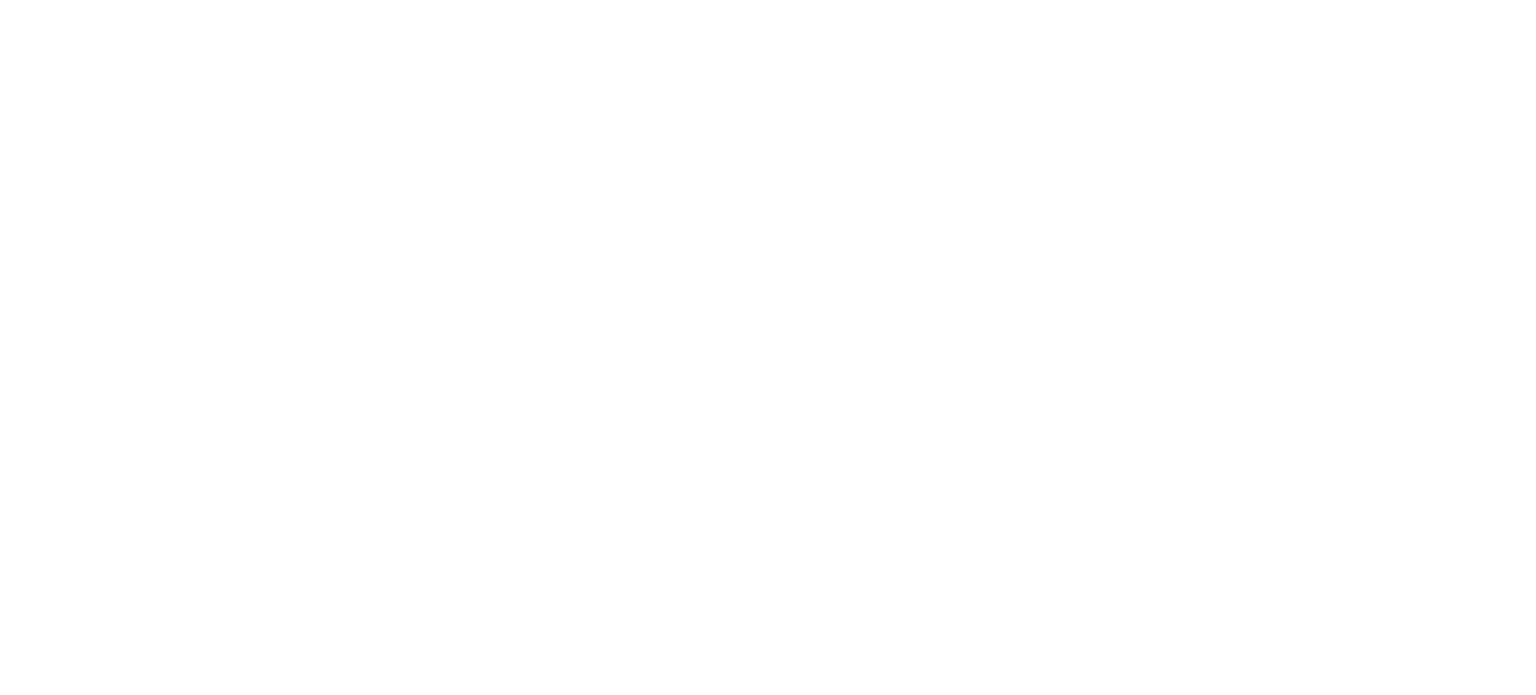 scroll, scrollTop: 0, scrollLeft: 0, axis: both 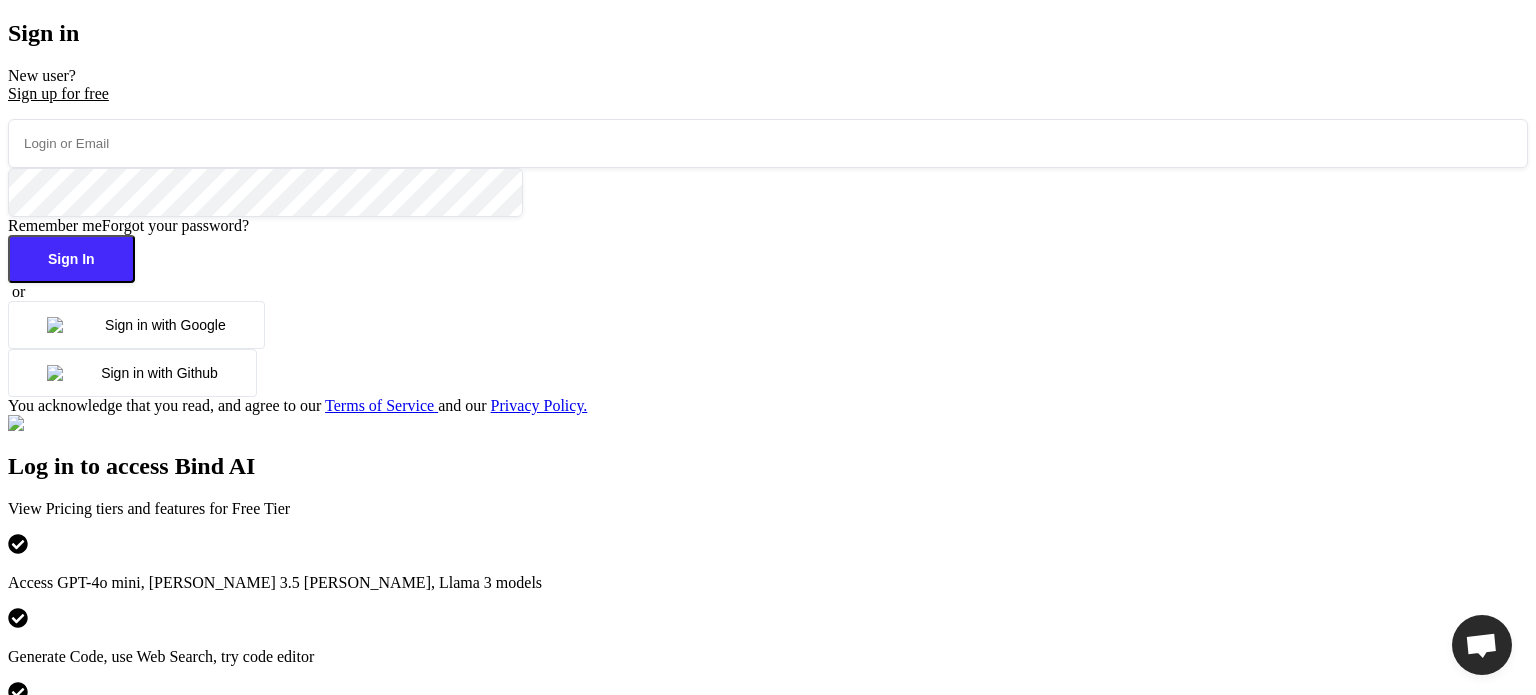 click at bounding box center [768, 143] 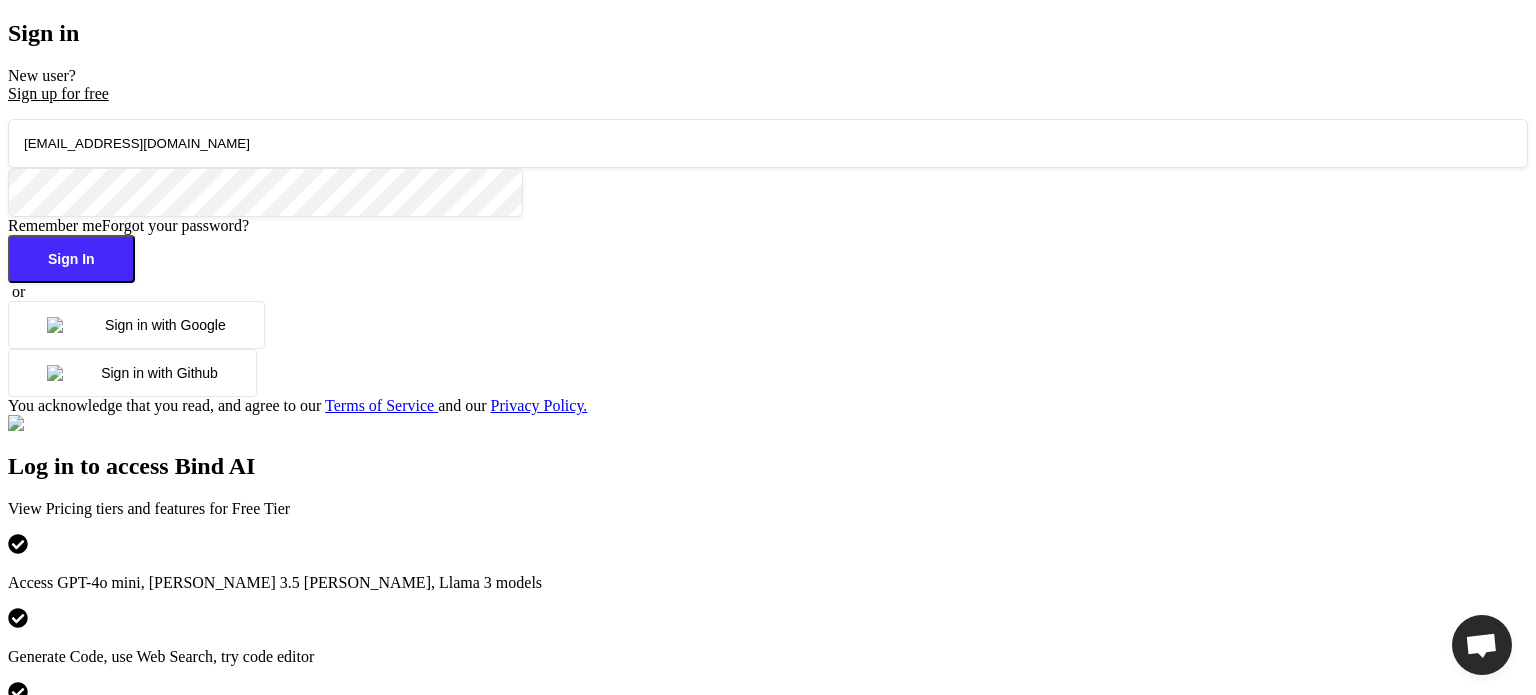 type on "[EMAIL_ADDRESS][DOMAIN_NAME]" 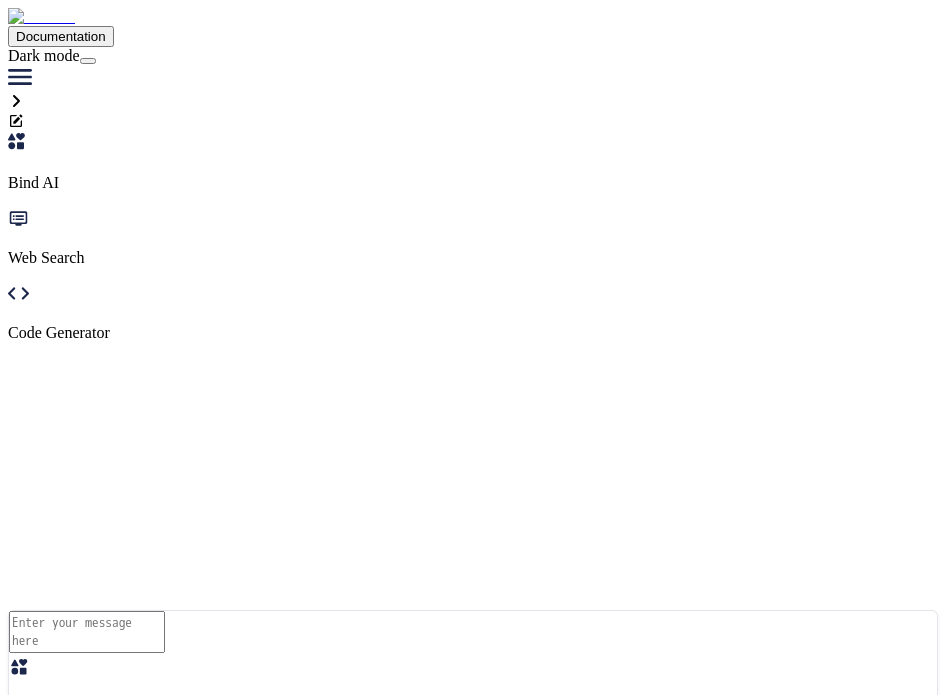 scroll, scrollTop: 0, scrollLeft: 0, axis: both 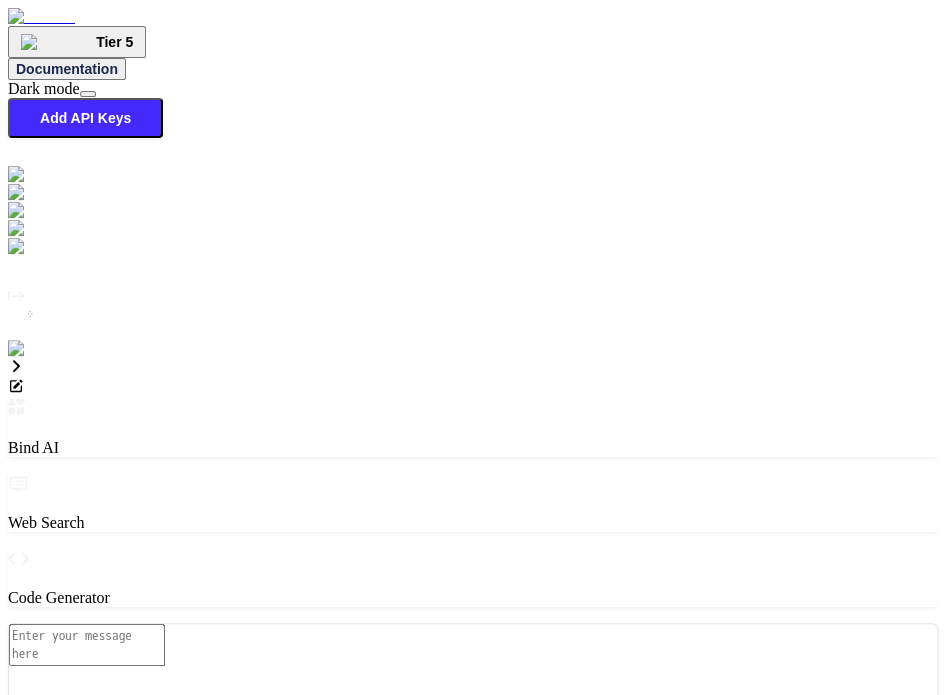 click on "GPT-4o min.." at bounding box center (473, 791) 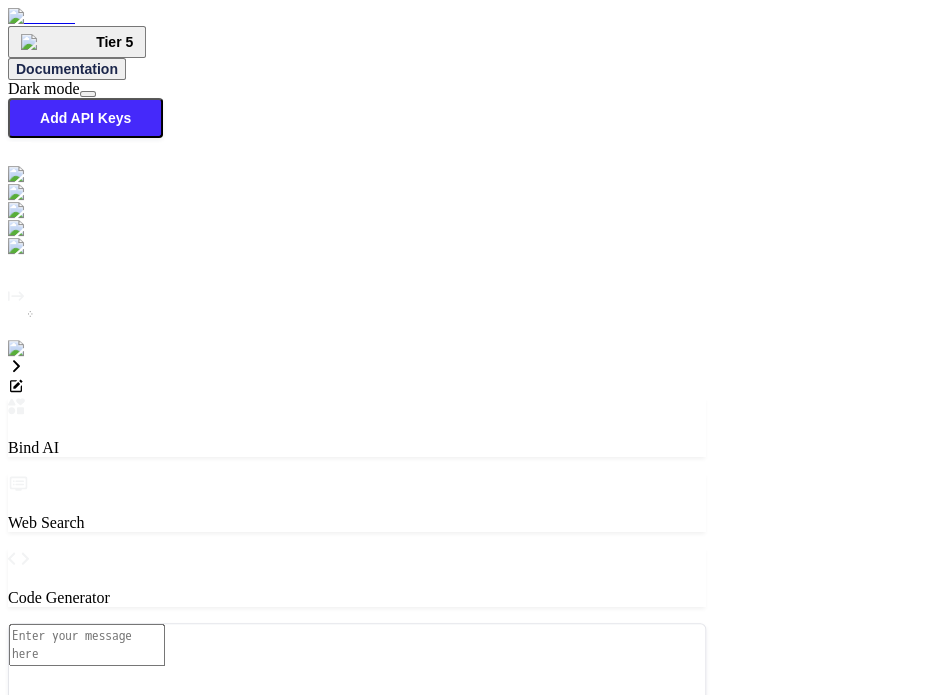 click on "Bind AI" at bounding box center [357, 448] 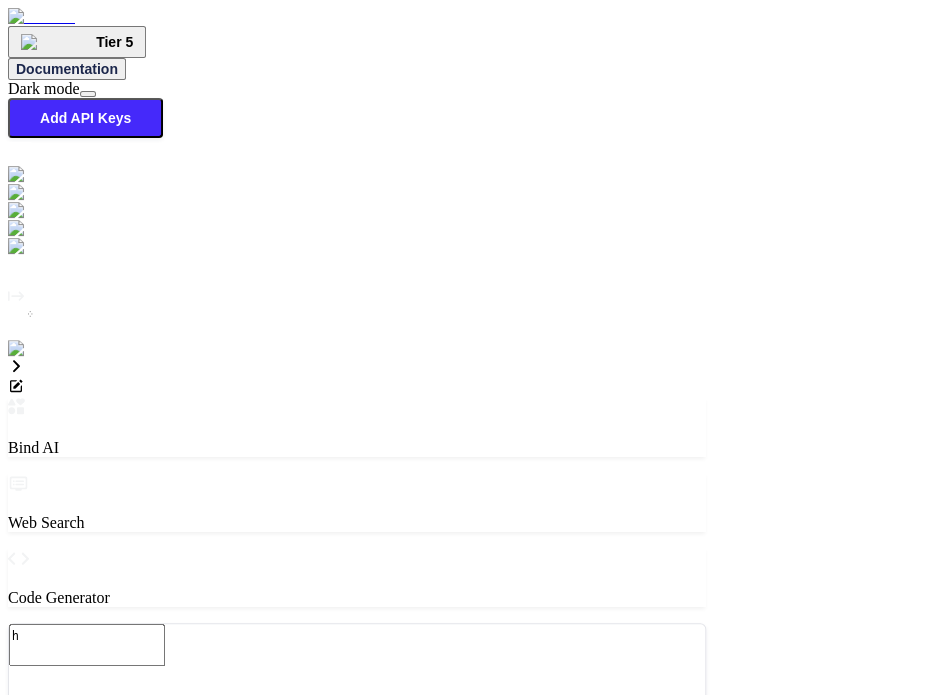 type on "x" 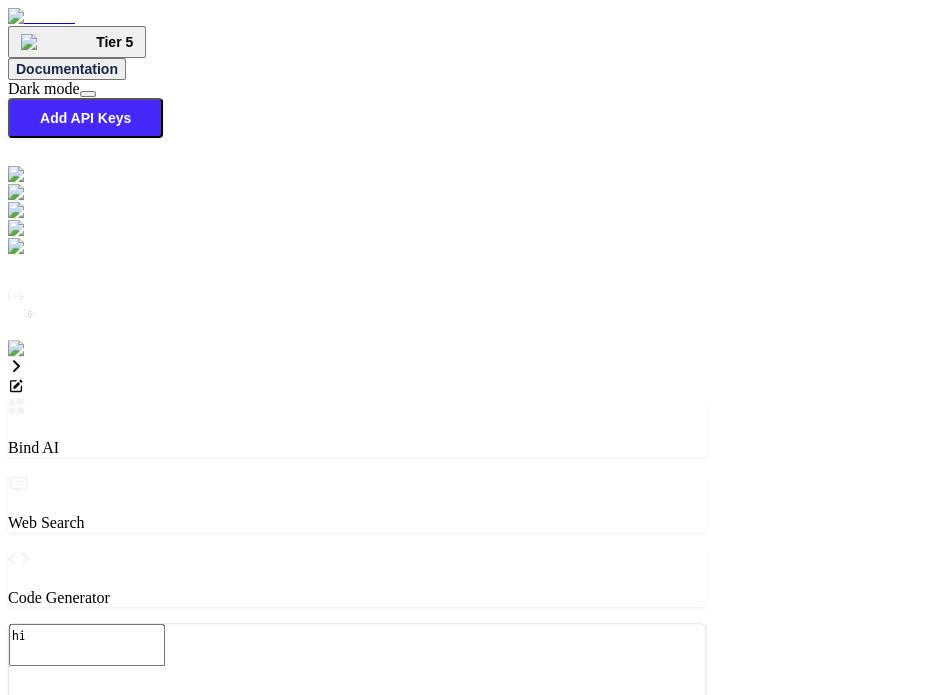 type on "x" 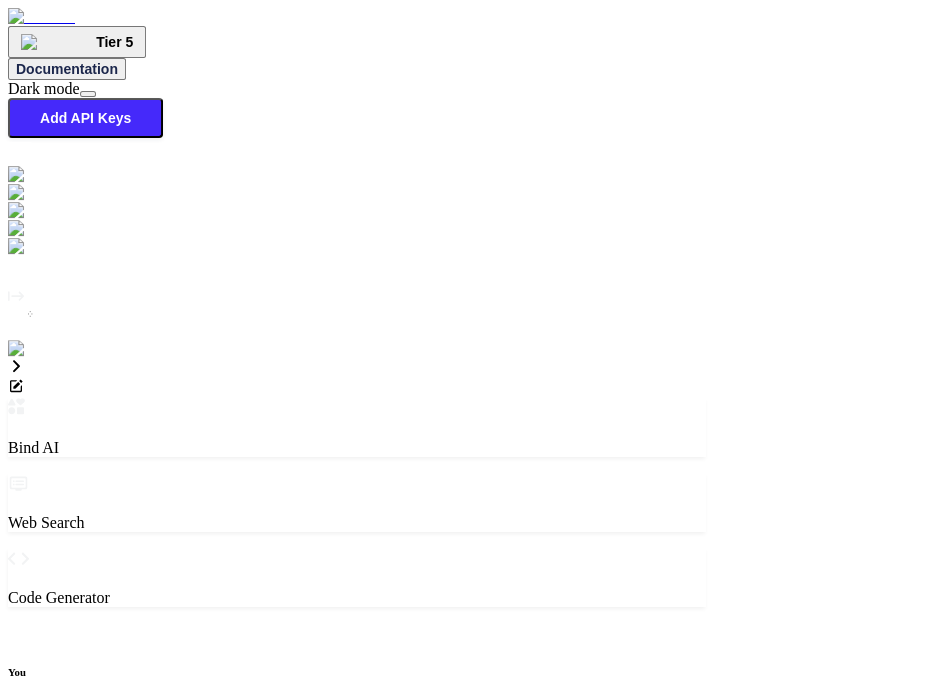 scroll, scrollTop: 8, scrollLeft: 0, axis: vertical 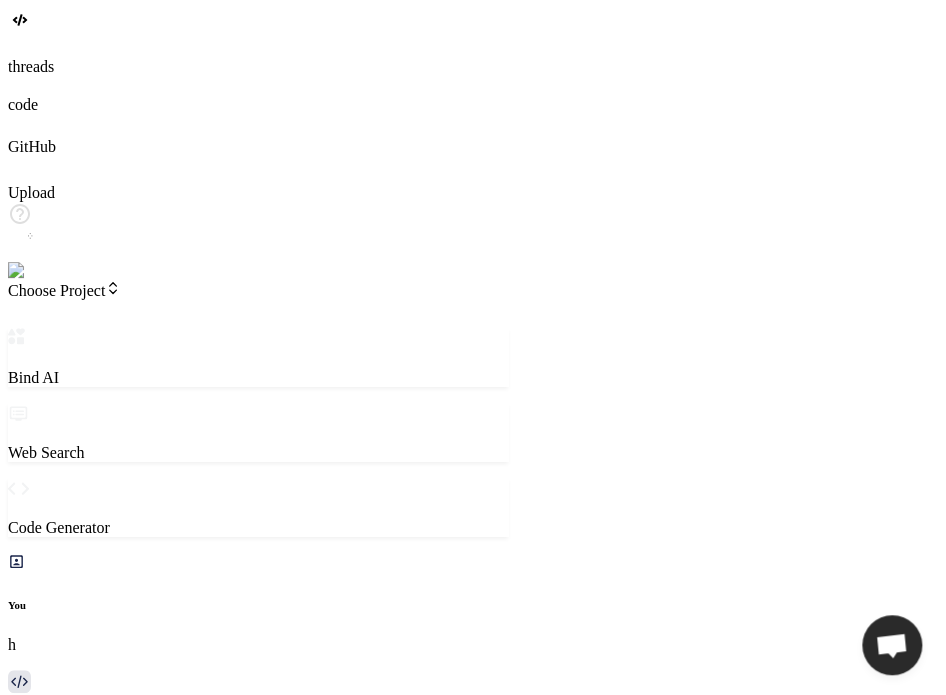 drag, startPoint x: 352, startPoint y: 292, endPoint x: 541, endPoint y: 262, distance: 191.36613 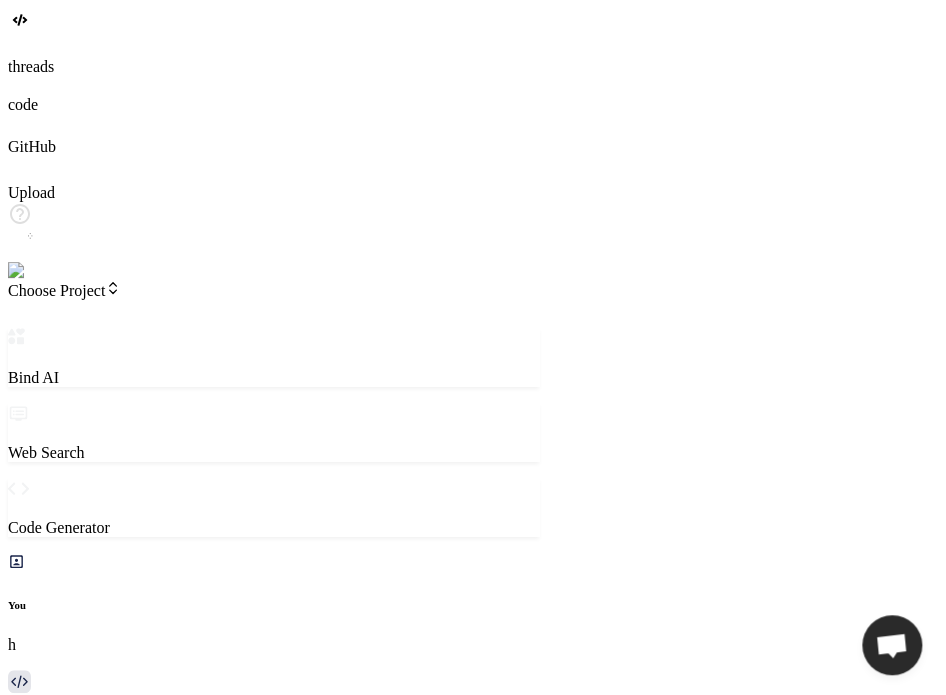 click 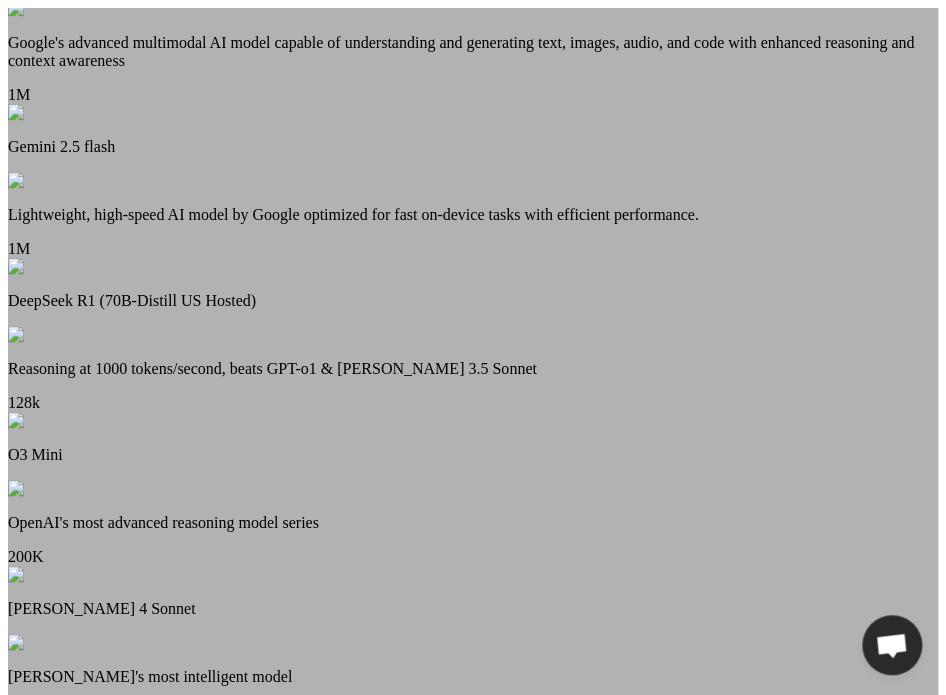 scroll, scrollTop: 315, scrollLeft: 0, axis: vertical 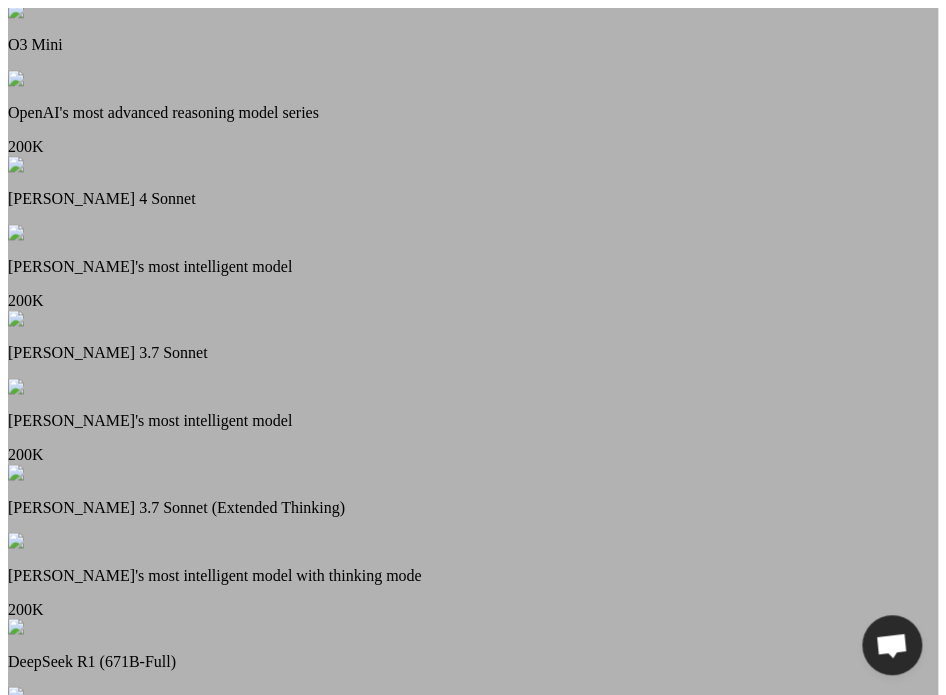 click on "[PERSON_NAME]'s most intelligent model" at bounding box center (473, 267) 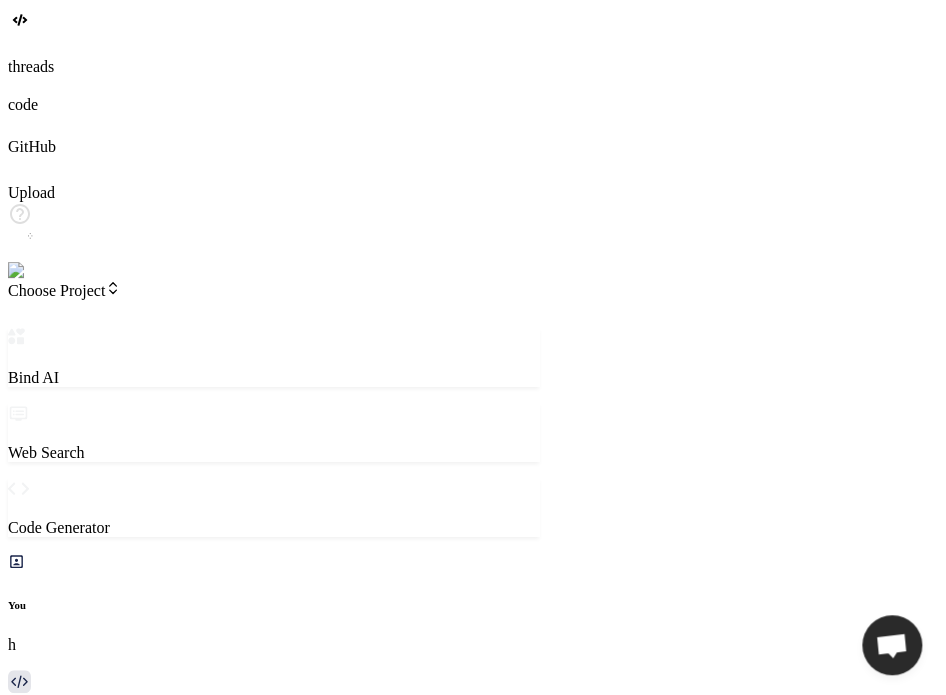 click on "Bind AI Hello again! 👋
It seems you're saying hi. I'm here and ready to help with any coding project or question you have. What can I do for you today?" at bounding box center [274, 2106] 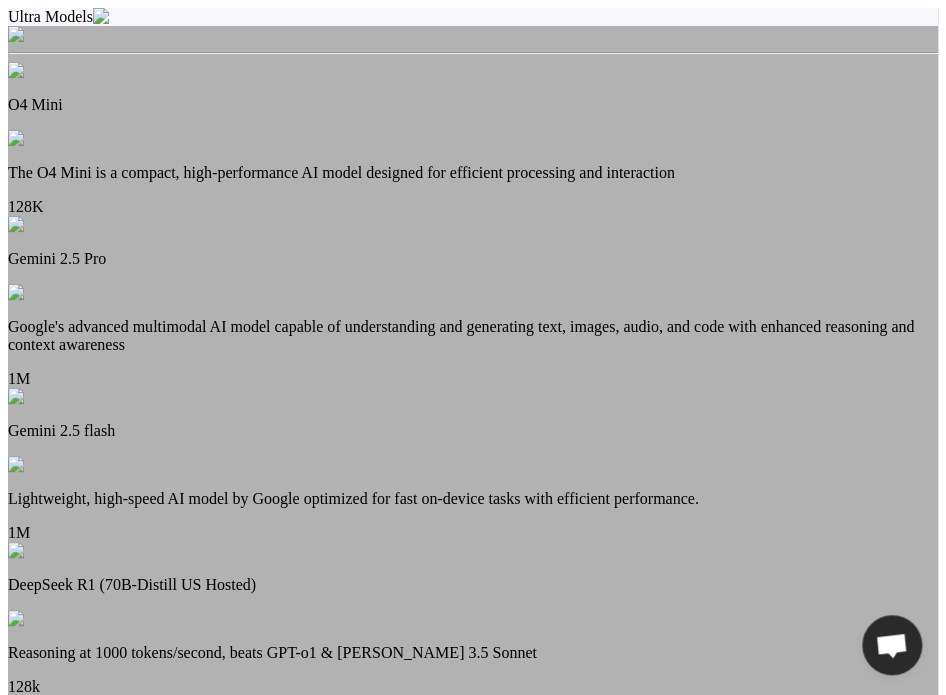 click on "The O4 Mini is a compact, high-performance AI model designed for efficient processing and interaction" at bounding box center [473, 173] 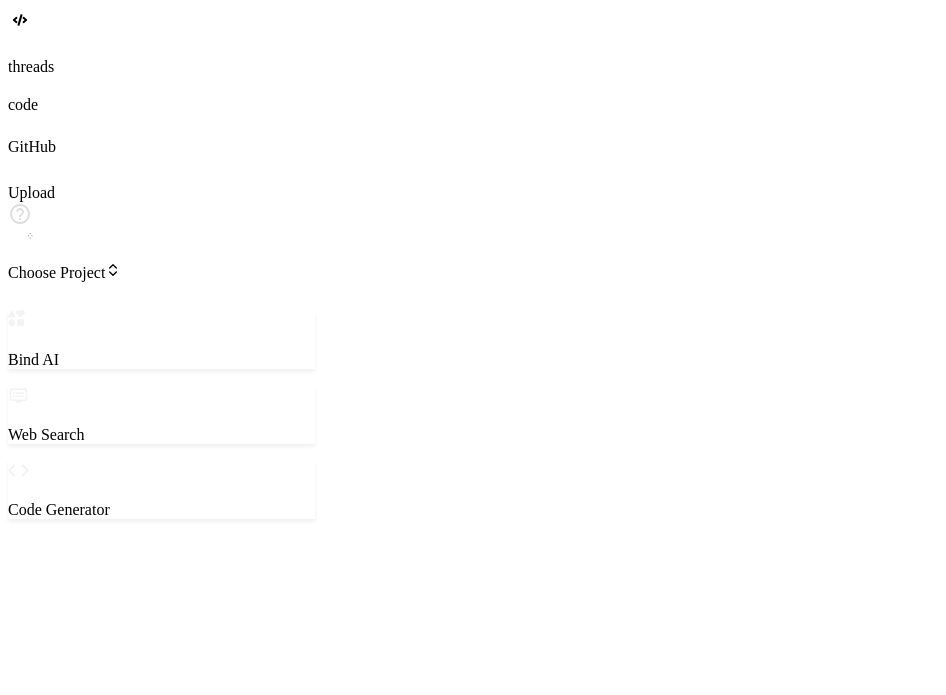 scroll, scrollTop: 0, scrollLeft: 0, axis: both 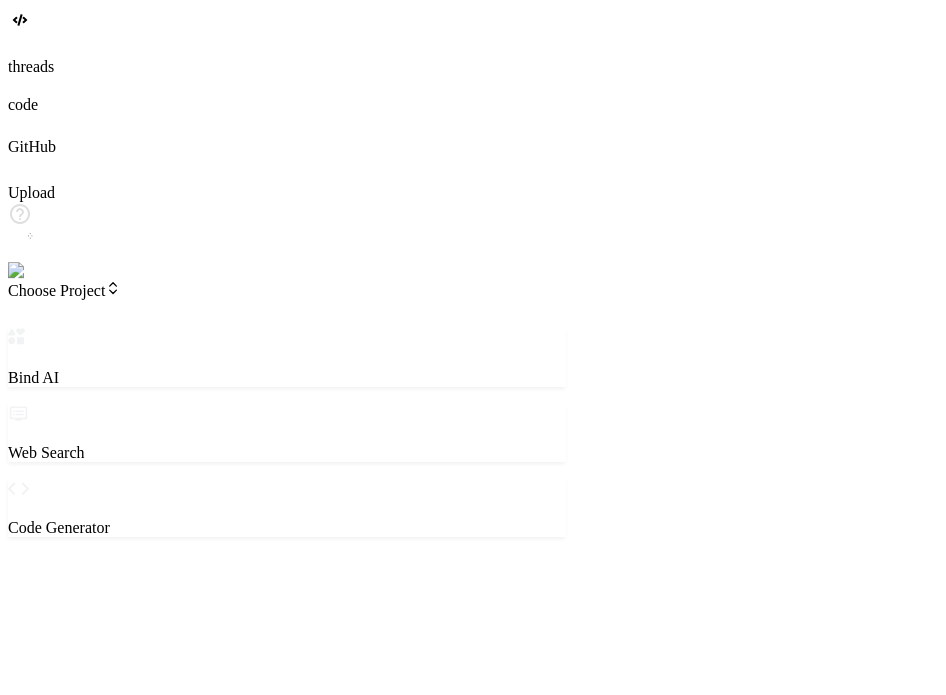drag, startPoint x: 351, startPoint y: 272, endPoint x: 624, endPoint y: 220, distance: 277.90826 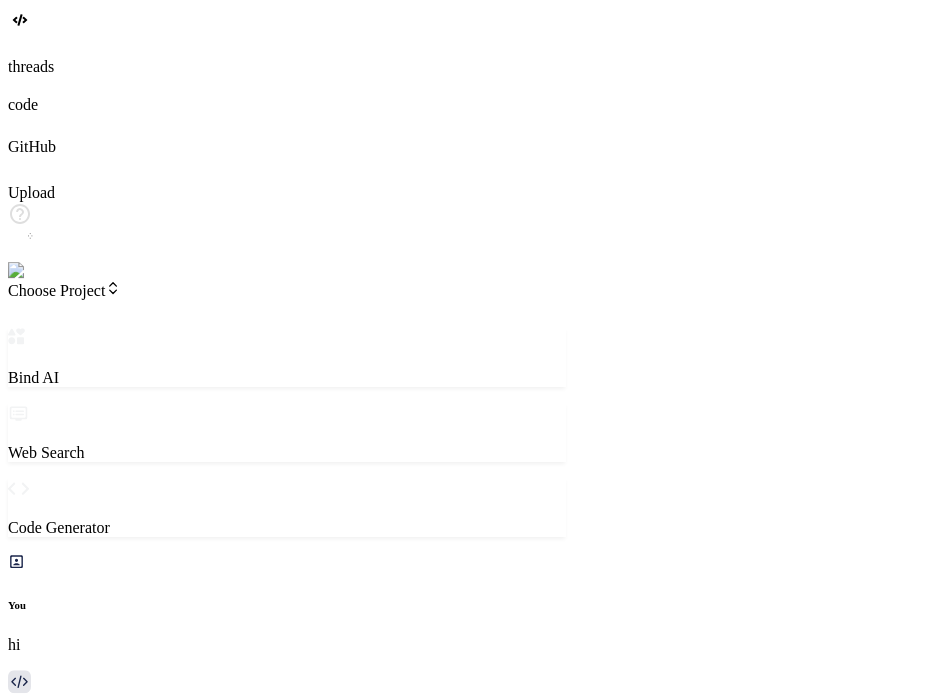 scroll, scrollTop: 560, scrollLeft: 0, axis: vertical 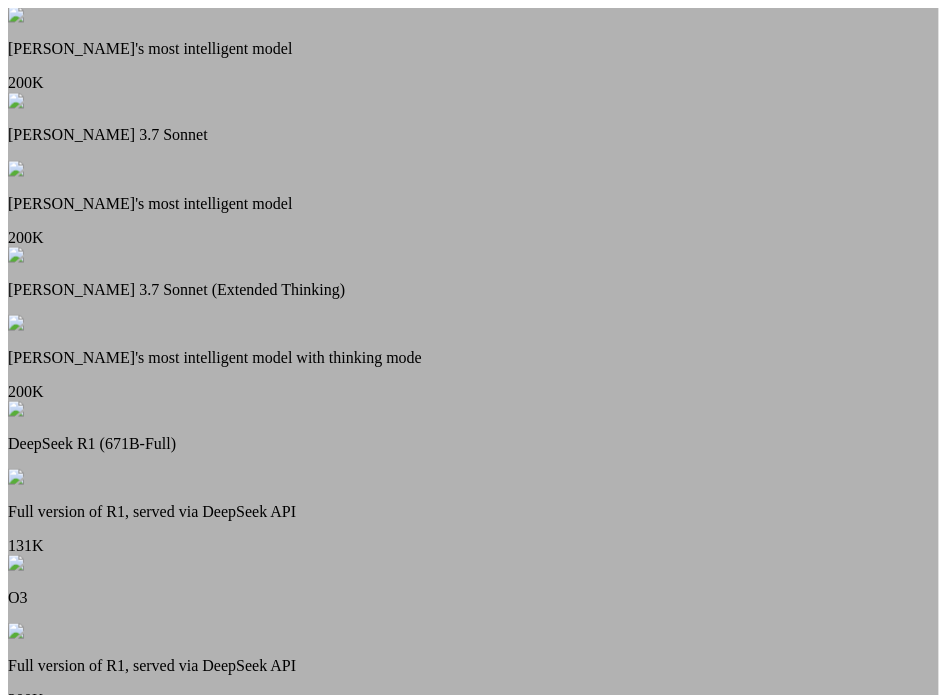 click on "DeepSeek R1 (671B-Full)" at bounding box center [473, 443] 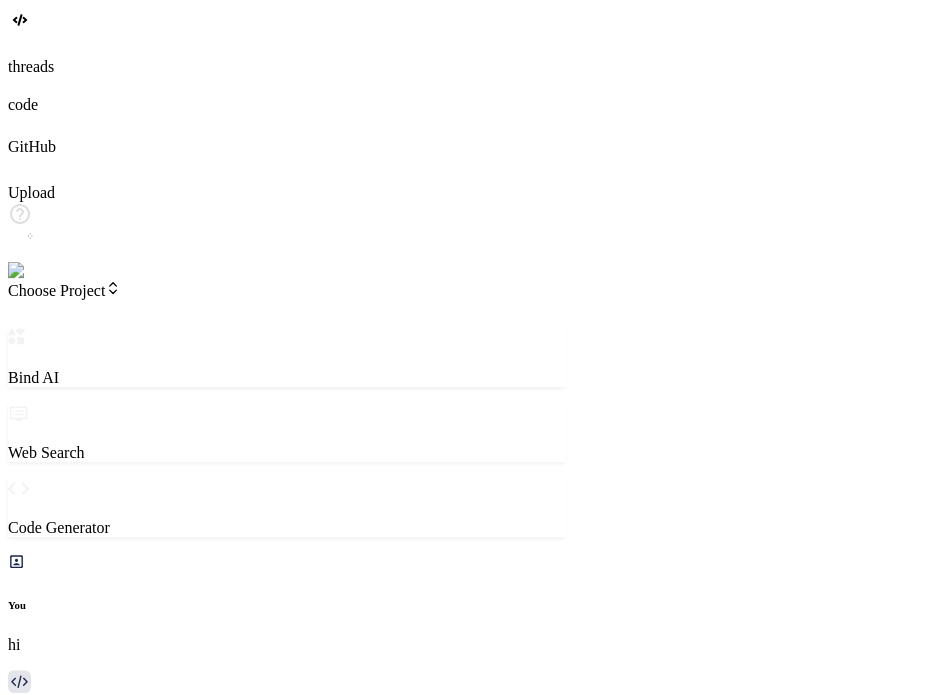 click at bounding box center [87, 2046] 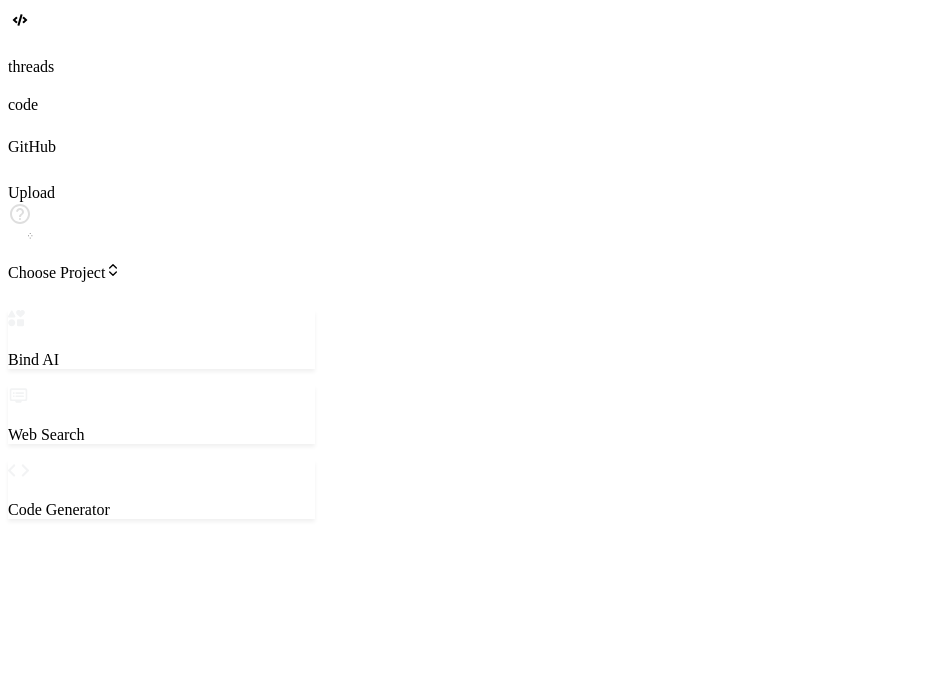 scroll, scrollTop: 0, scrollLeft: 0, axis: both 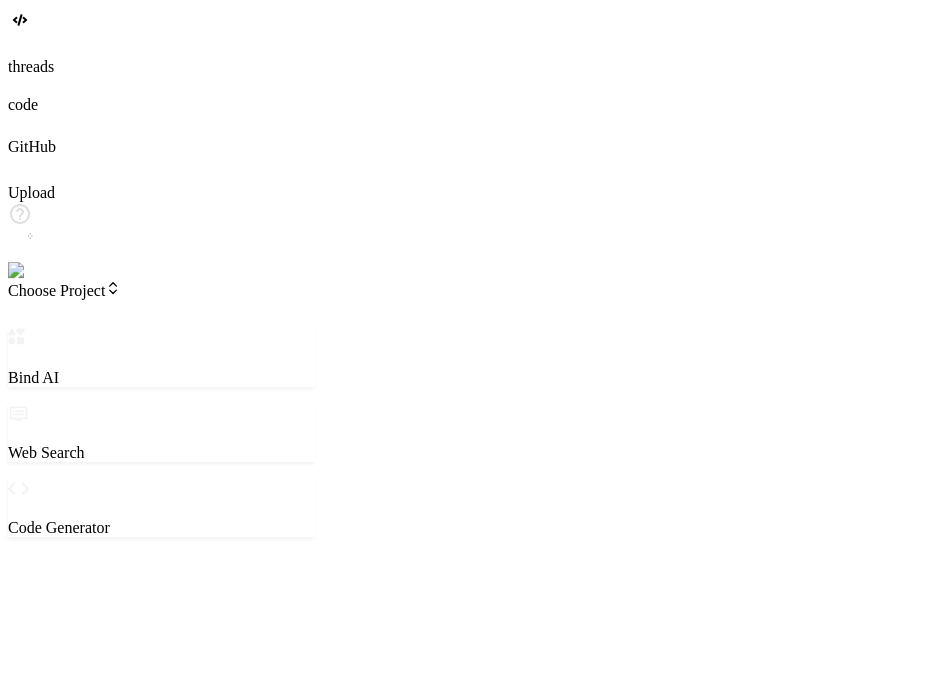 click on "Bind AI Web Search Created with Pixso. Code Generator ‌ ‌ ‌ ‌ ‌ ‌ ‌ ‌ ‌ ‌ ‌ ‌ ‌ ‌ Source   [PERSON_NAME] 4 S.. Agent Mode. When this toggle is activated, AI automatically makes decisions, reasons, creates files, and runs terminal commands. Almost full autopilot. Created with Bind Always check its answers. Privacy  in Bind Always double-check its answers. Your   privacy  in [GEOGRAPHIC_DATA]" at bounding box center (161, 650) 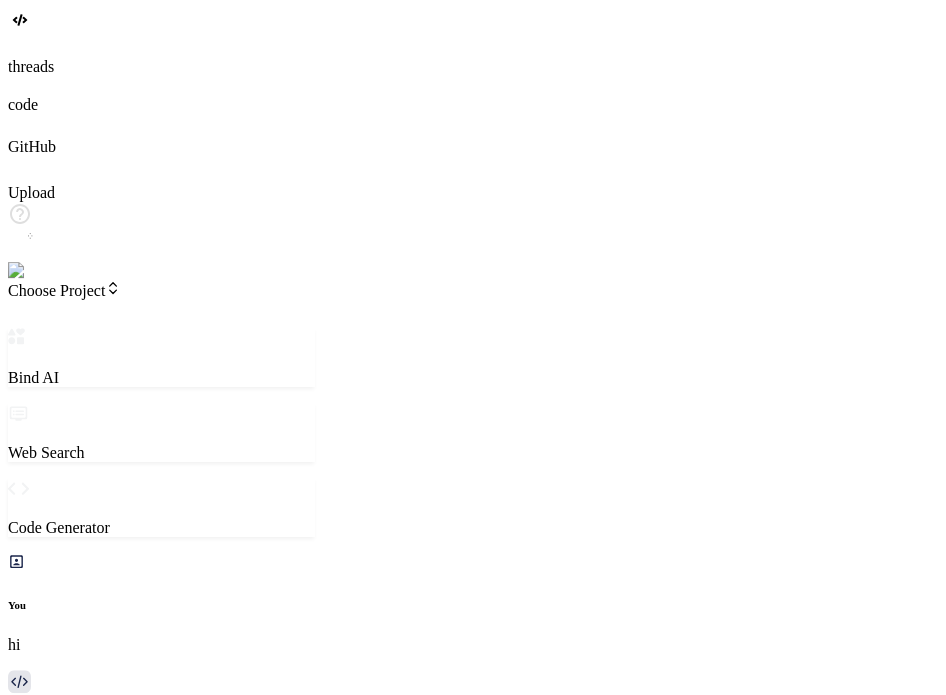 drag, startPoint x: 352, startPoint y: 415, endPoint x: 528, endPoint y: 391, distance: 177.62883 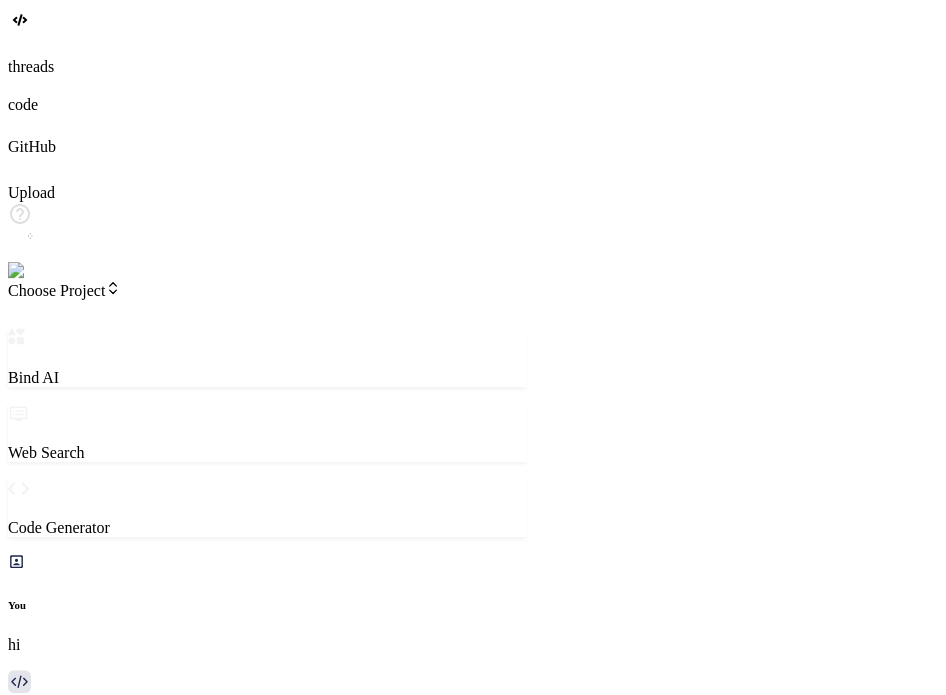 click on "[PERSON_NAME] 4 S.." at bounding box center [267, 981] 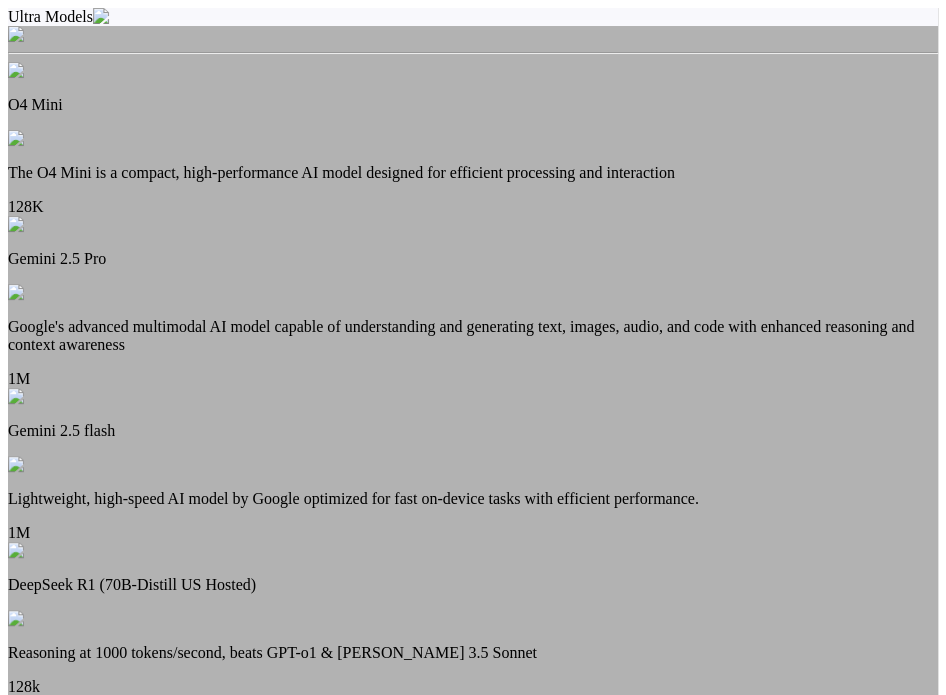 click on "Google's advanced multimodal AI model capable of understanding and generating text, images, audio, and code with enhanced reasoning and context awareness" at bounding box center (473, 336) 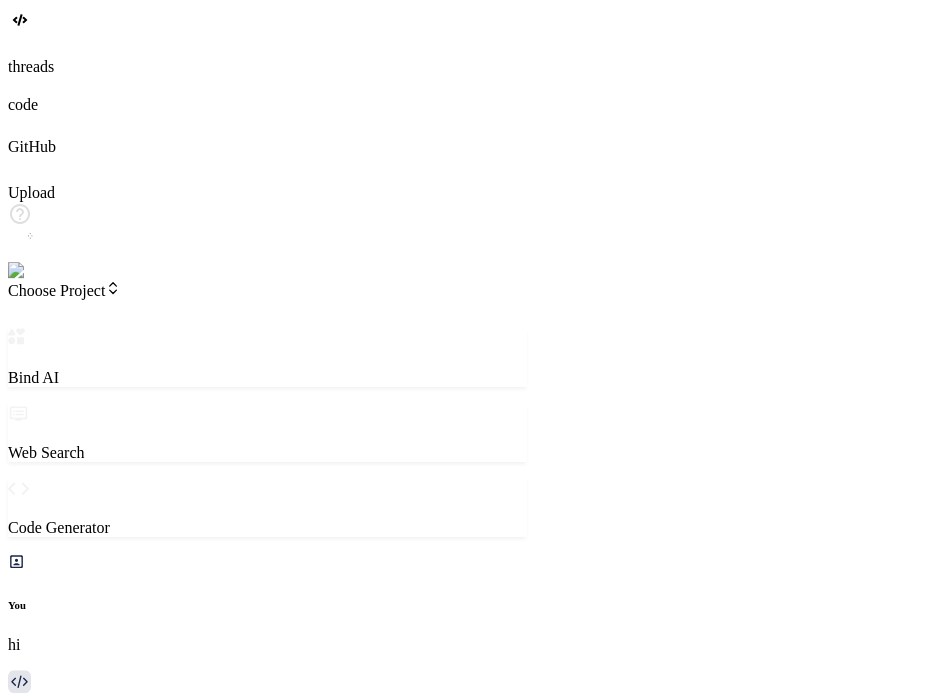 click at bounding box center (87, 815) 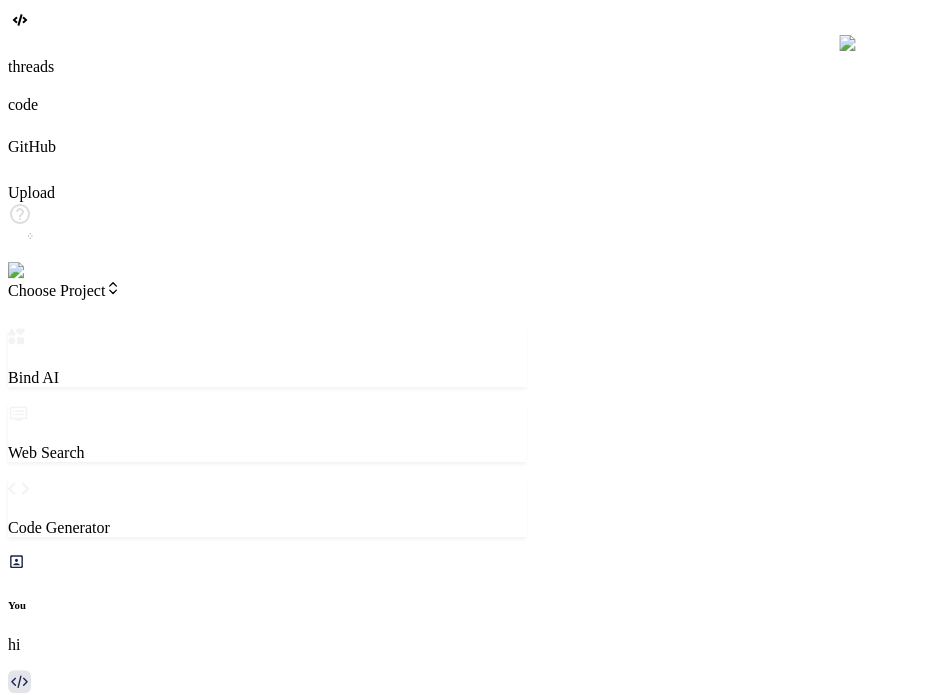 type on "ok" 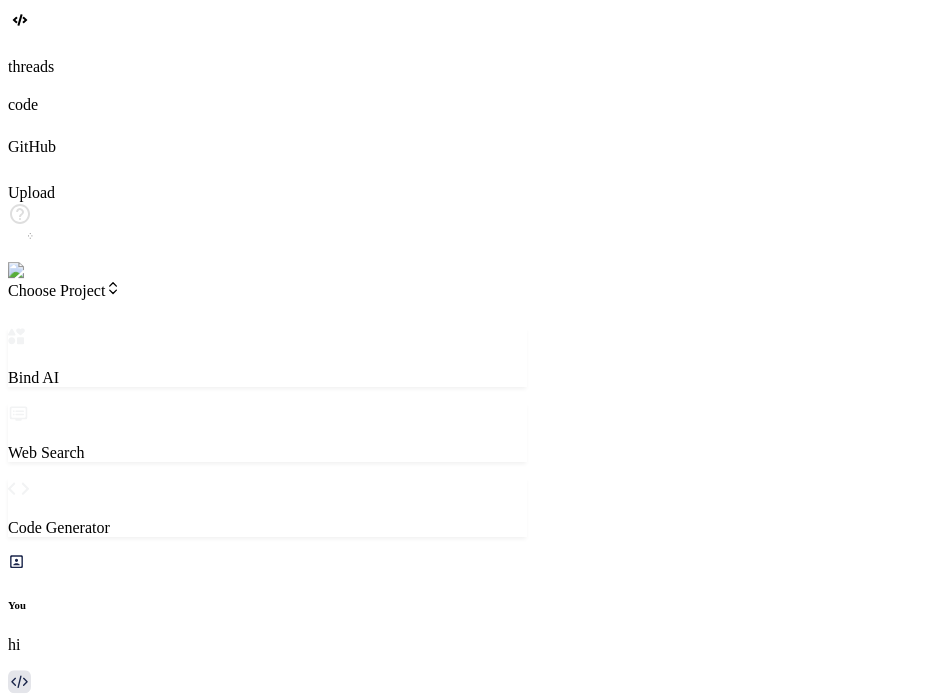 click 